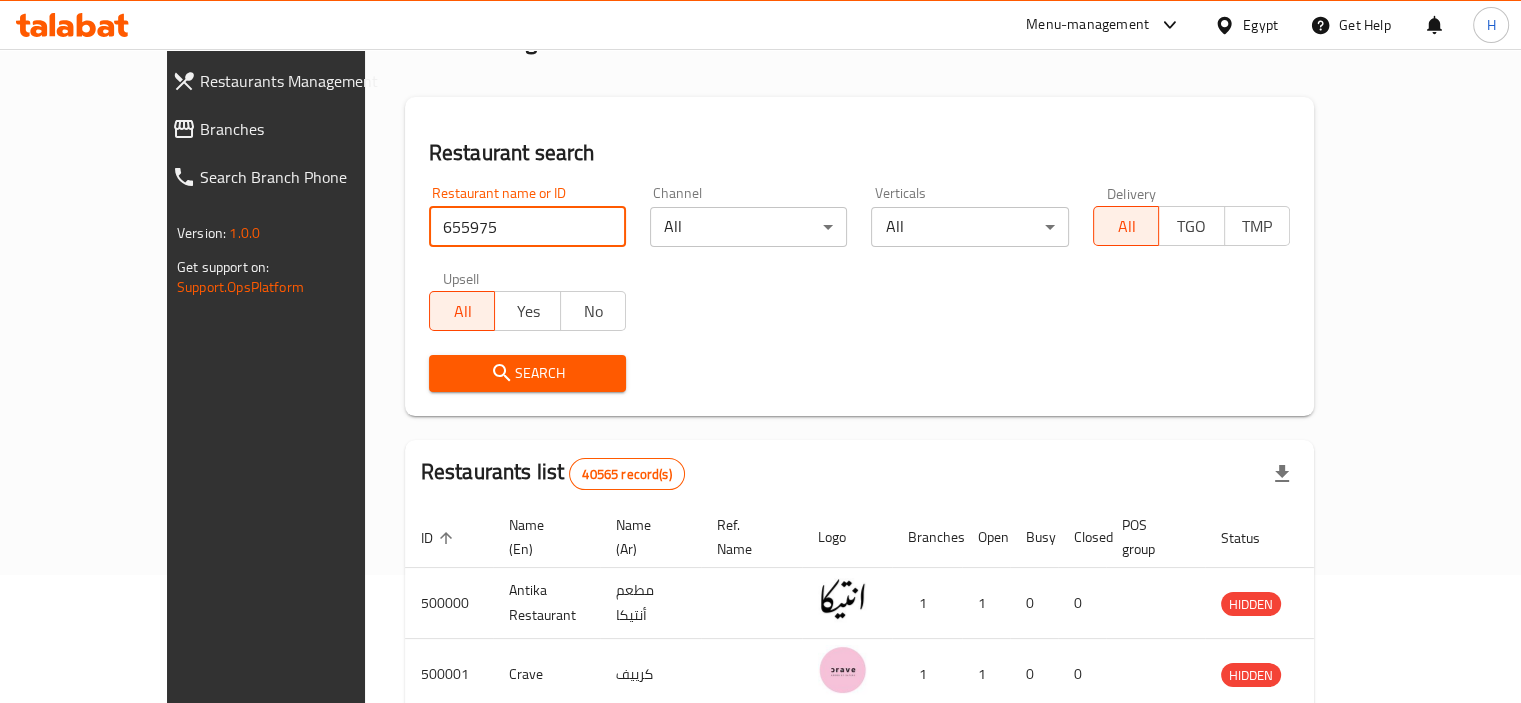 scroll, scrollTop: 166, scrollLeft: 0, axis: vertical 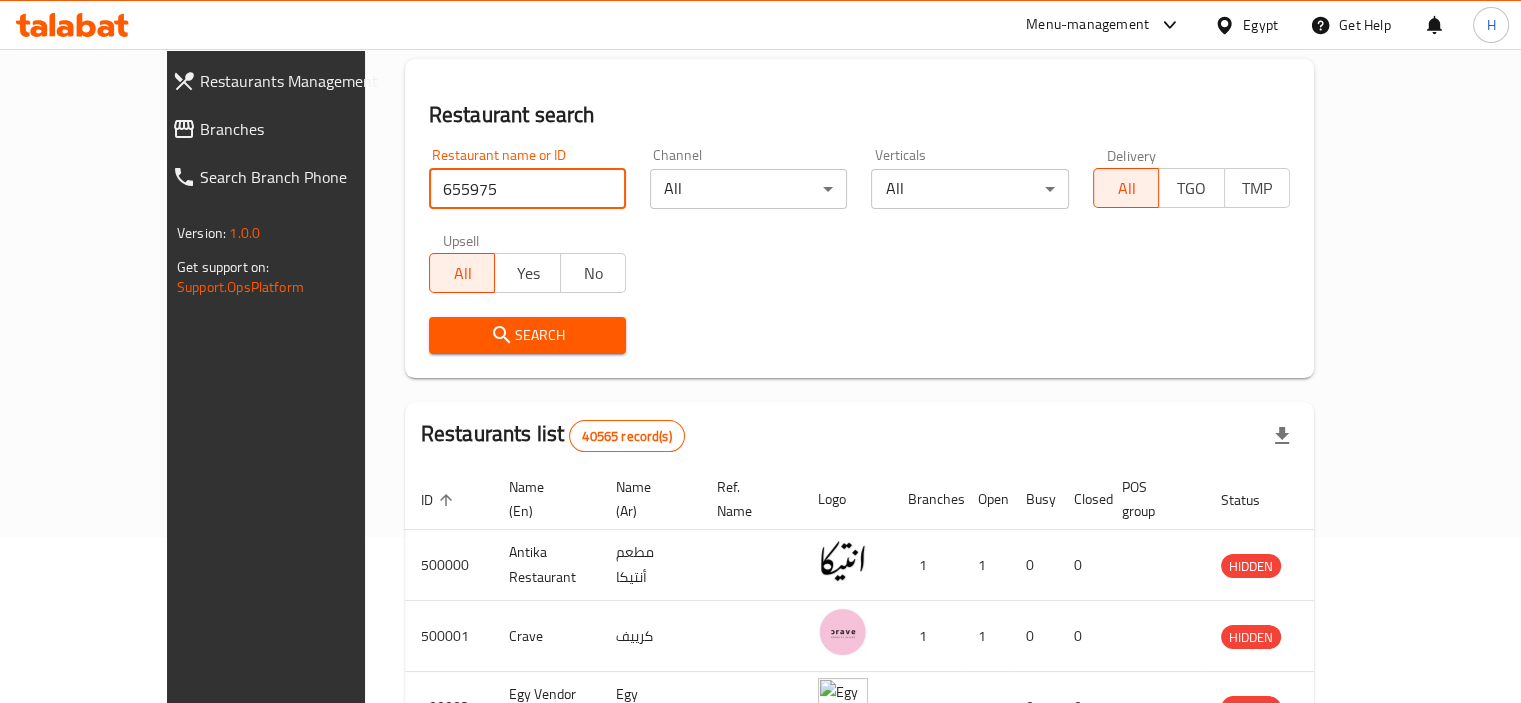type on "655975" 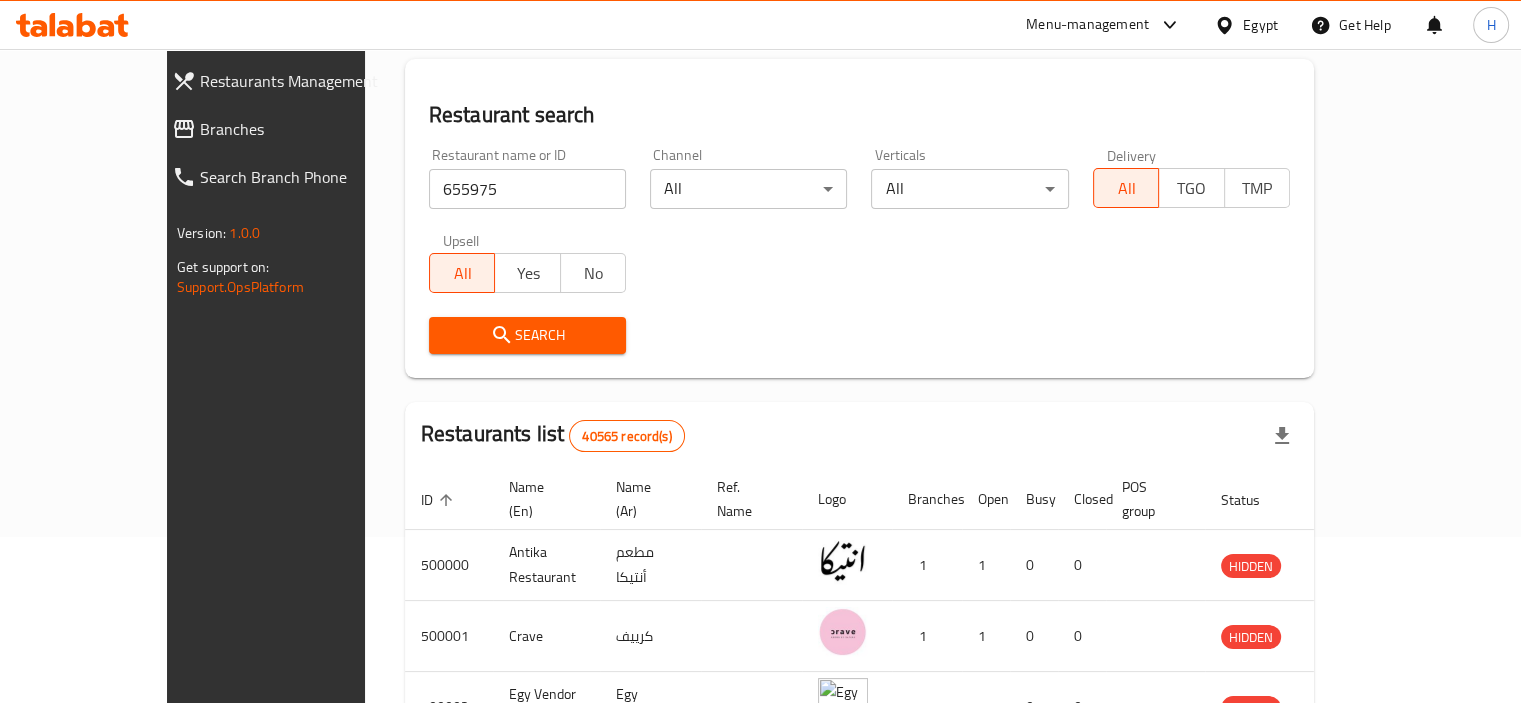 click on "Search" at bounding box center [527, 335] 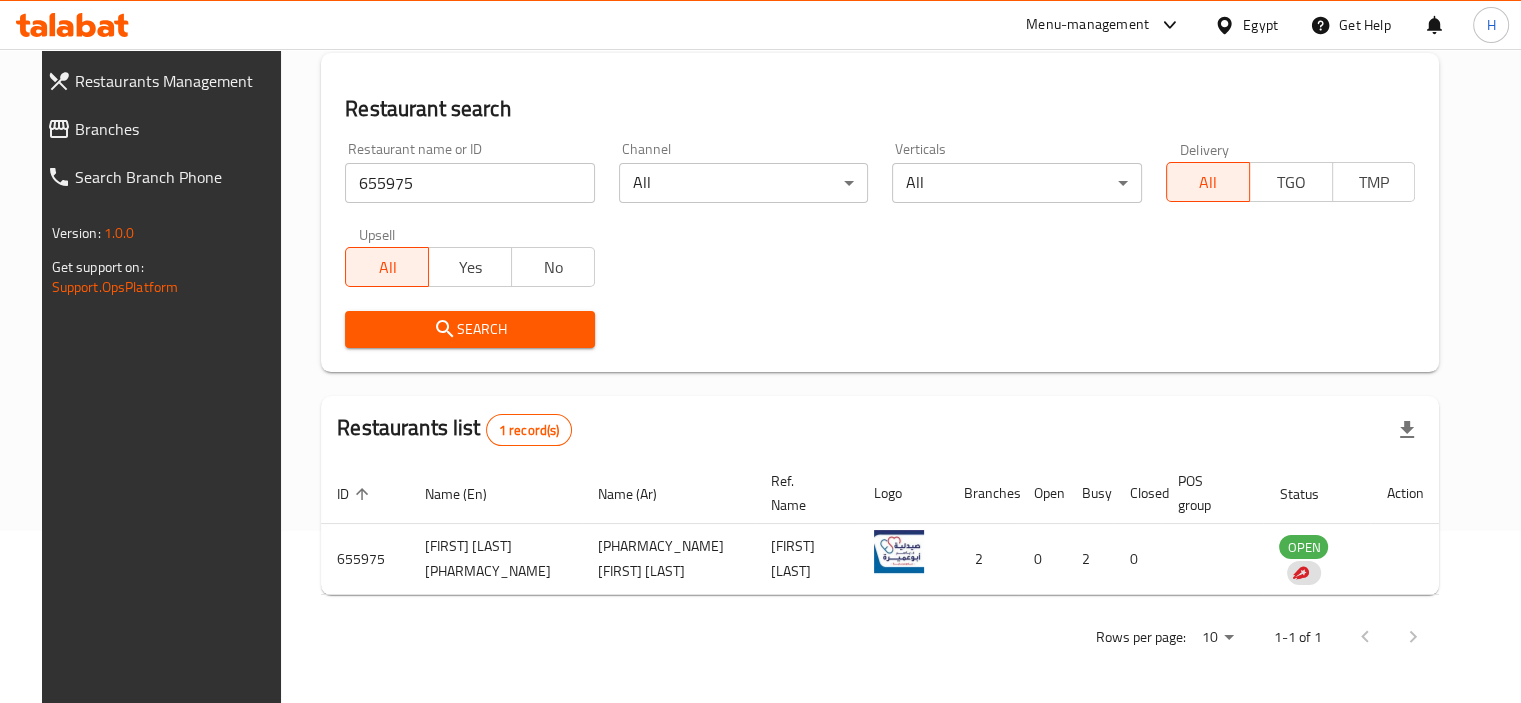scroll, scrollTop: 0, scrollLeft: 0, axis: both 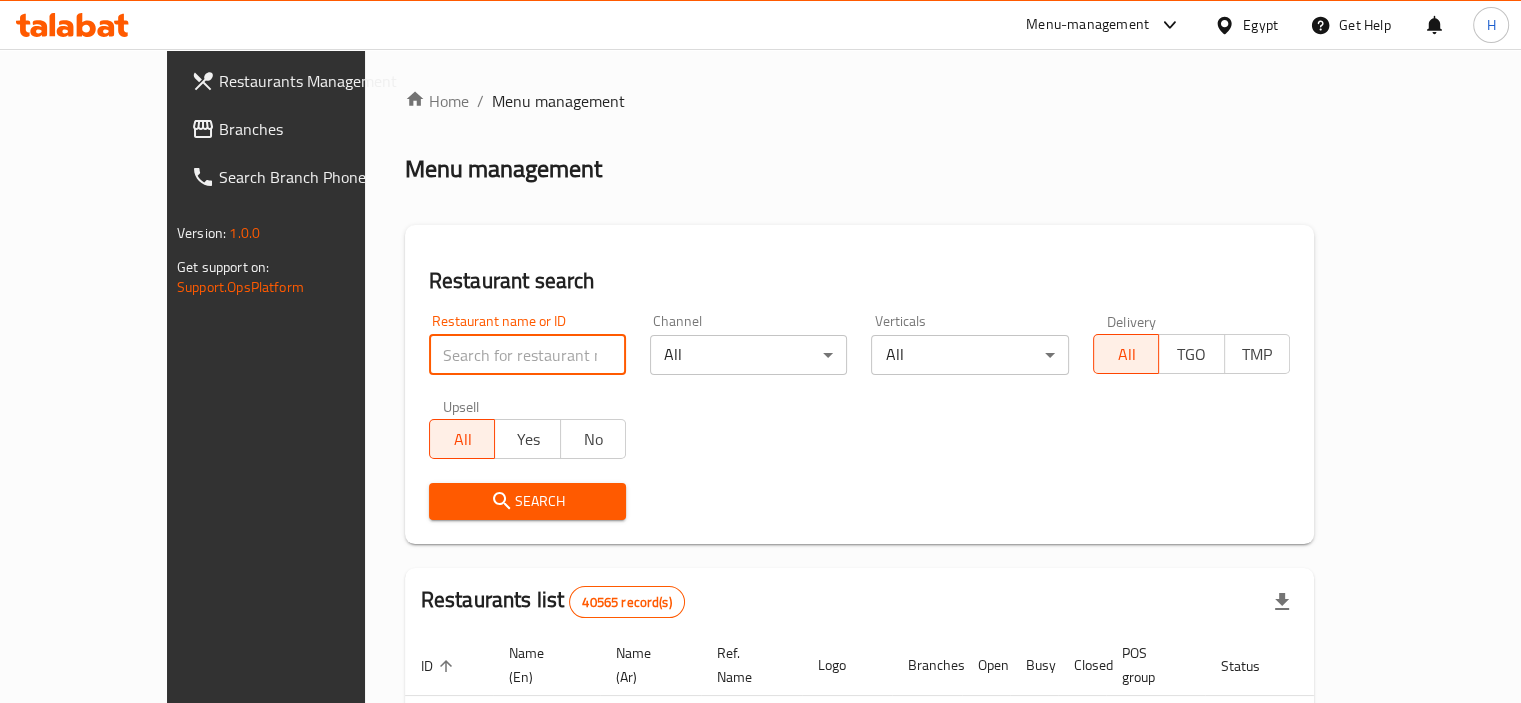 click at bounding box center [527, 355] 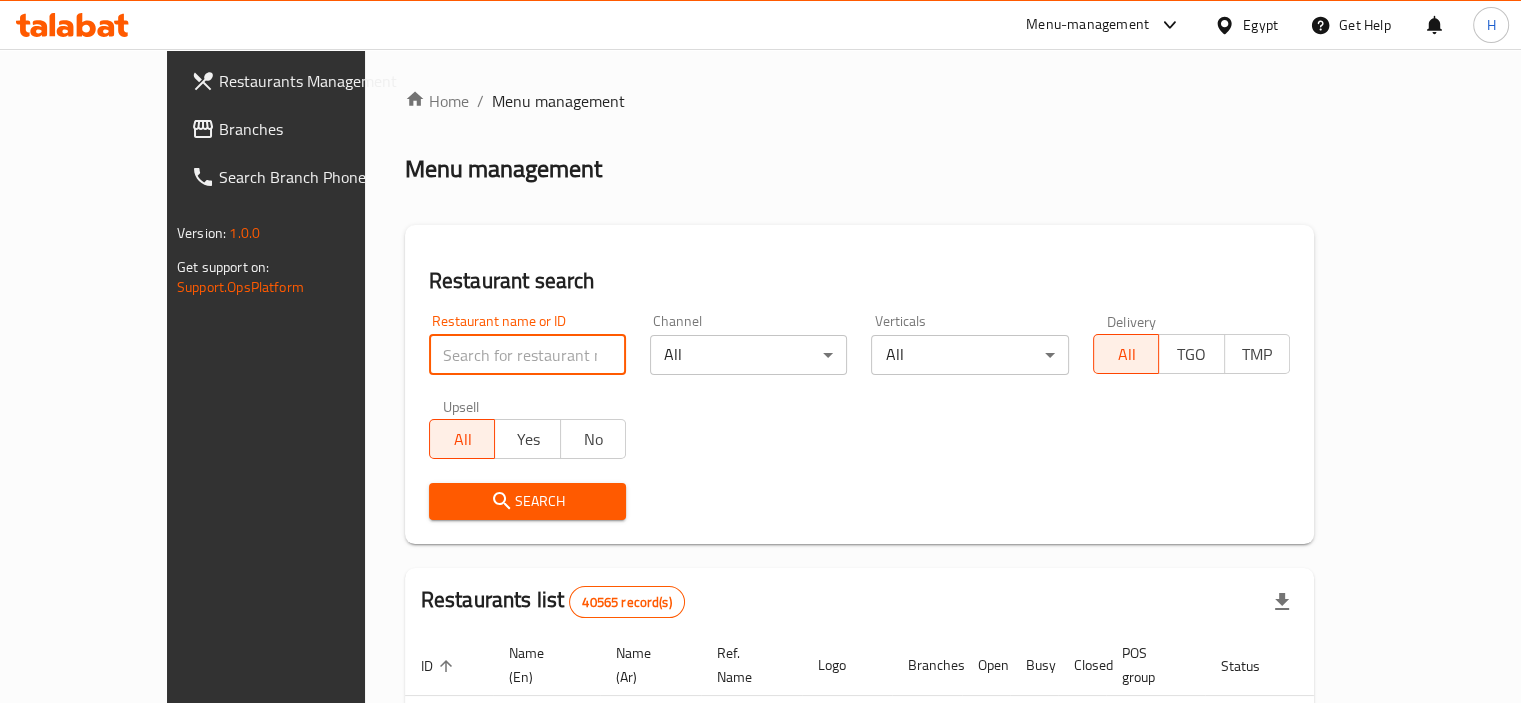 paste on "655975" 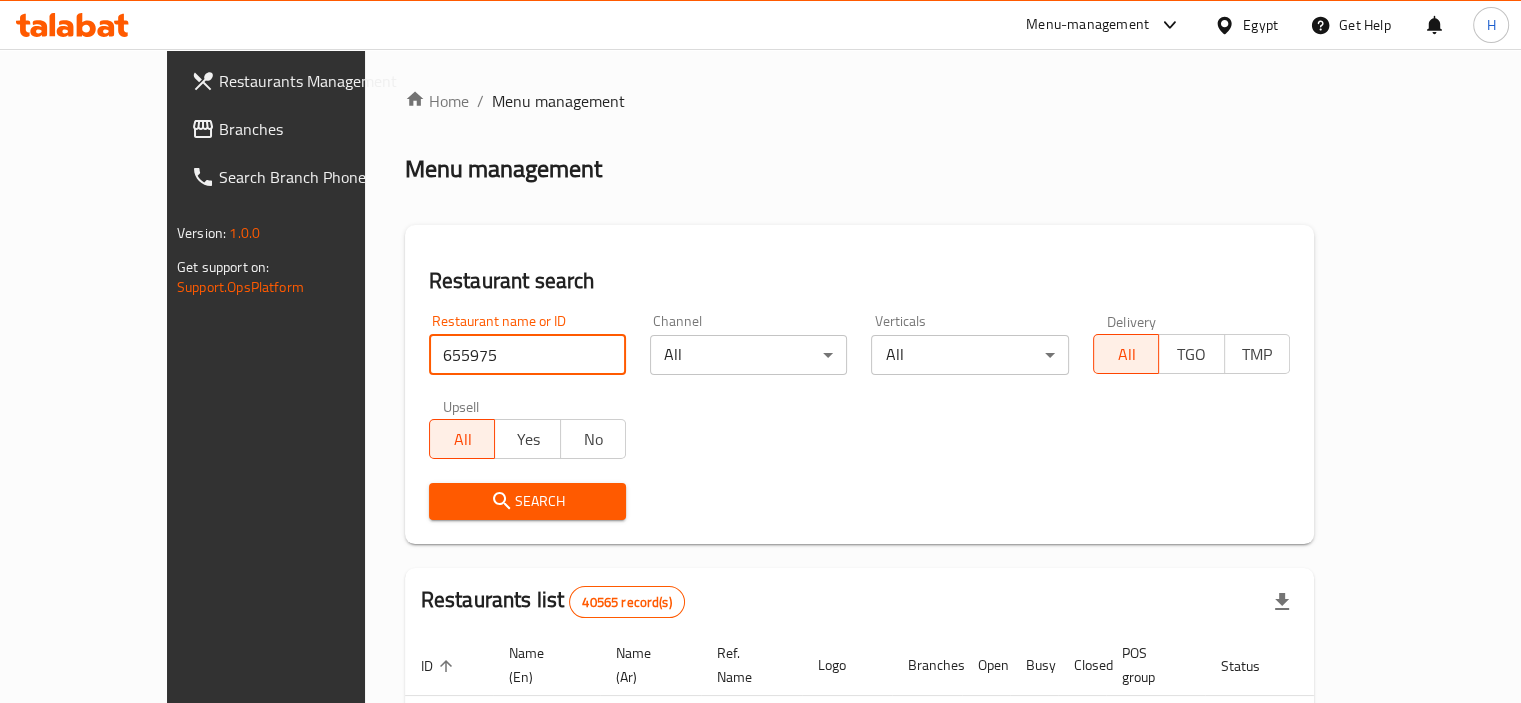 type on "655975" 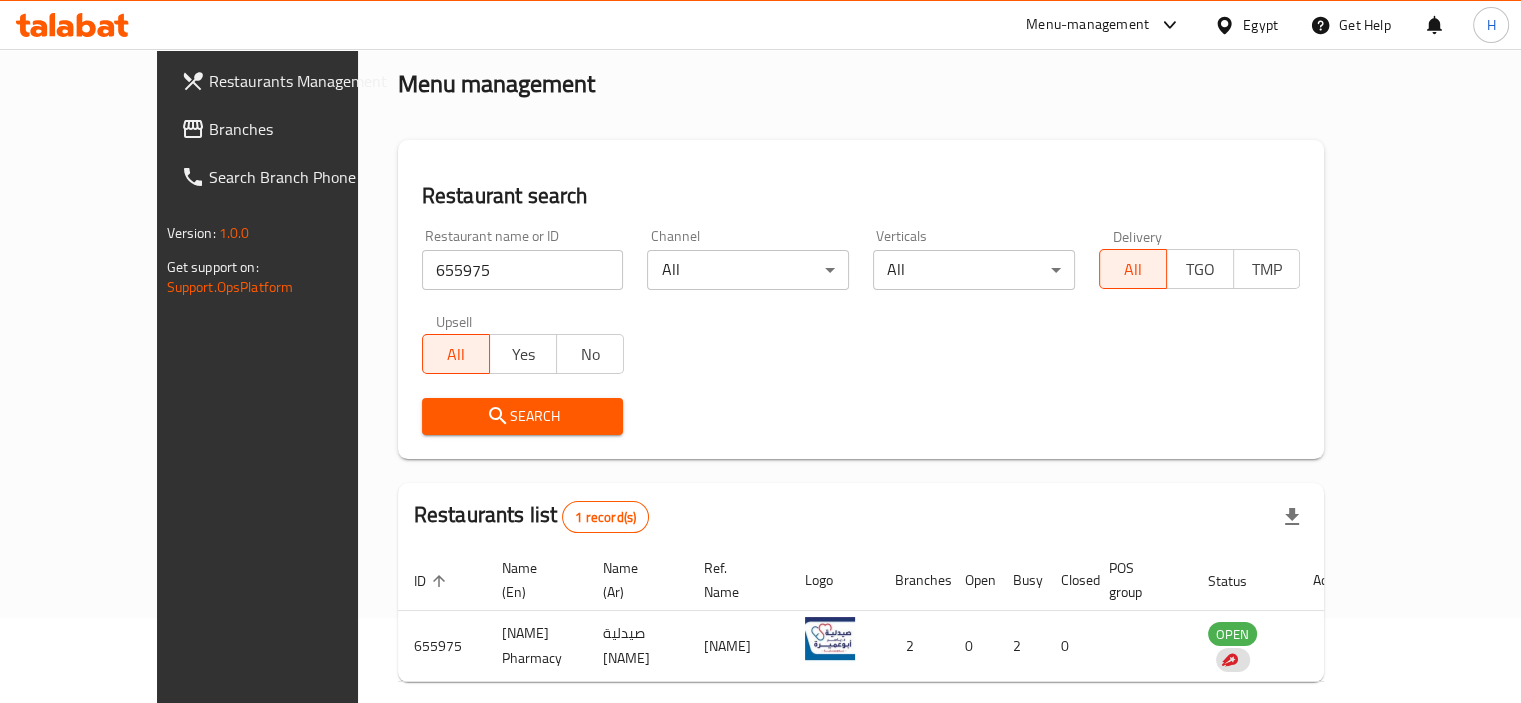 scroll, scrollTop: 172, scrollLeft: 0, axis: vertical 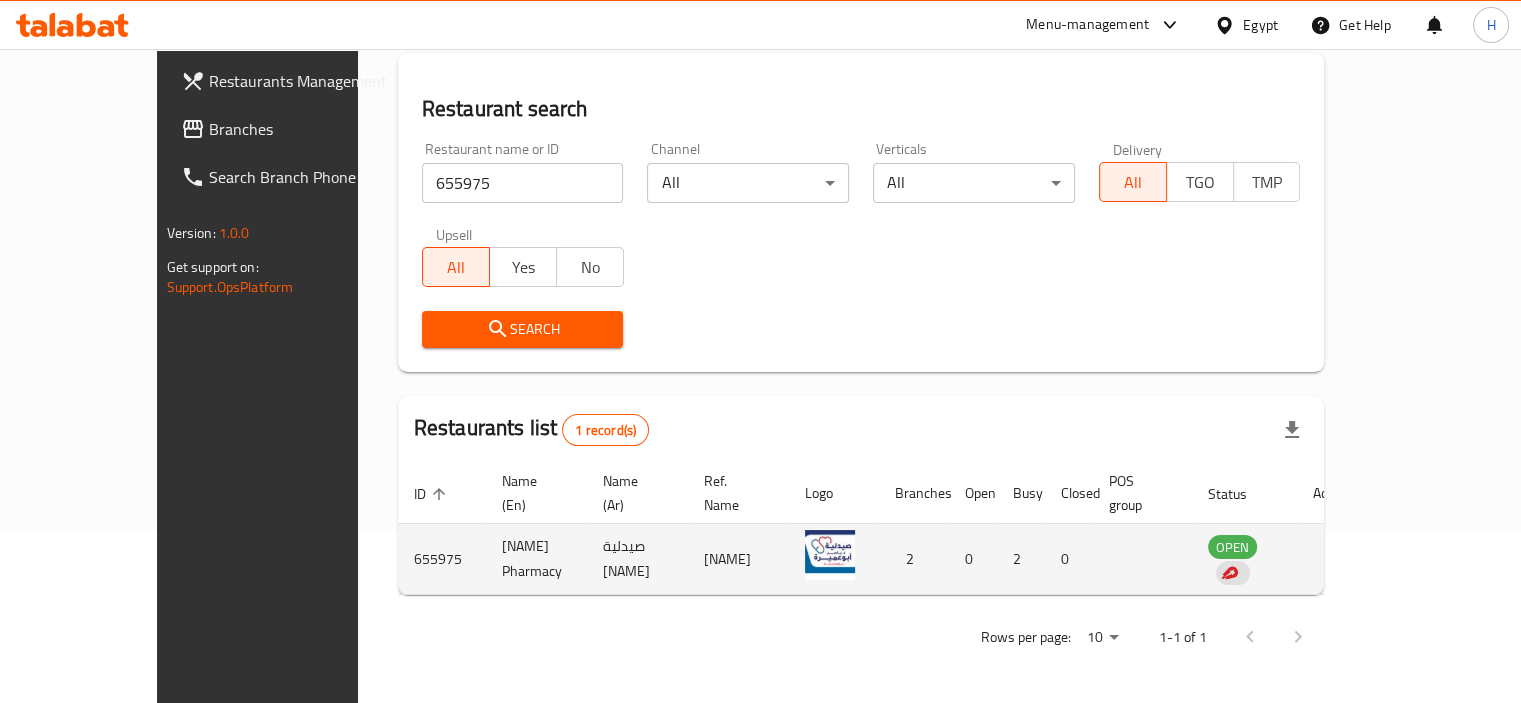 click on "OPEN" at bounding box center [1244, 559] 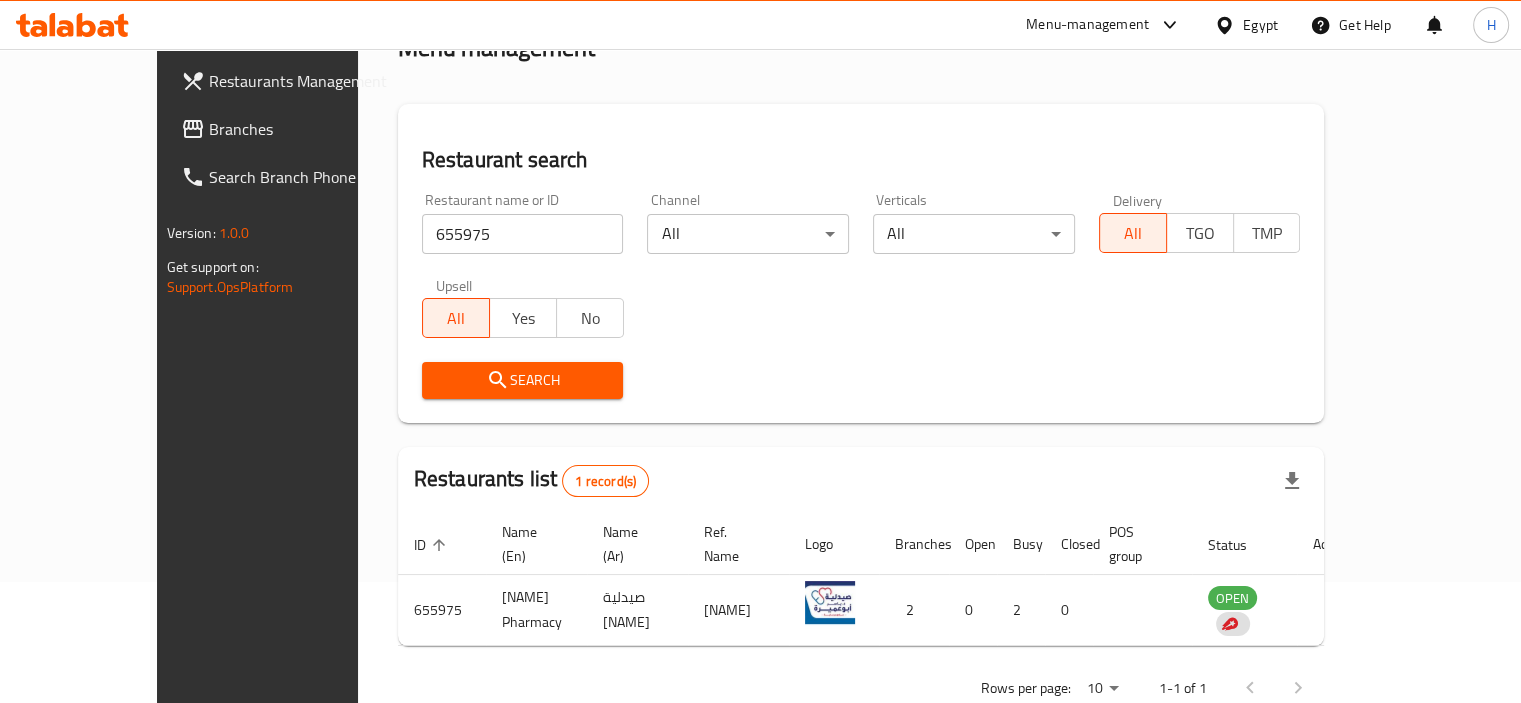 scroll, scrollTop: 172, scrollLeft: 0, axis: vertical 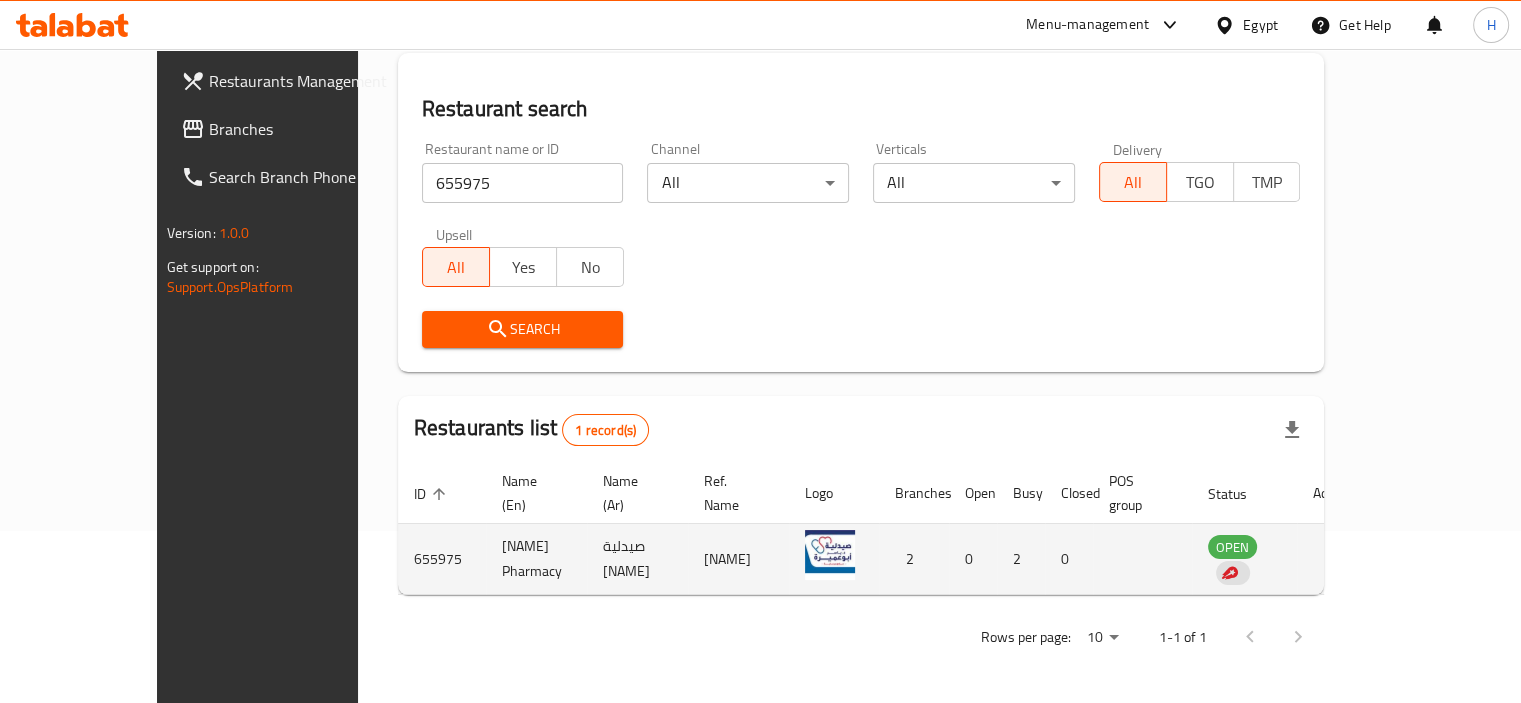 click on "655975" at bounding box center (442, 559) 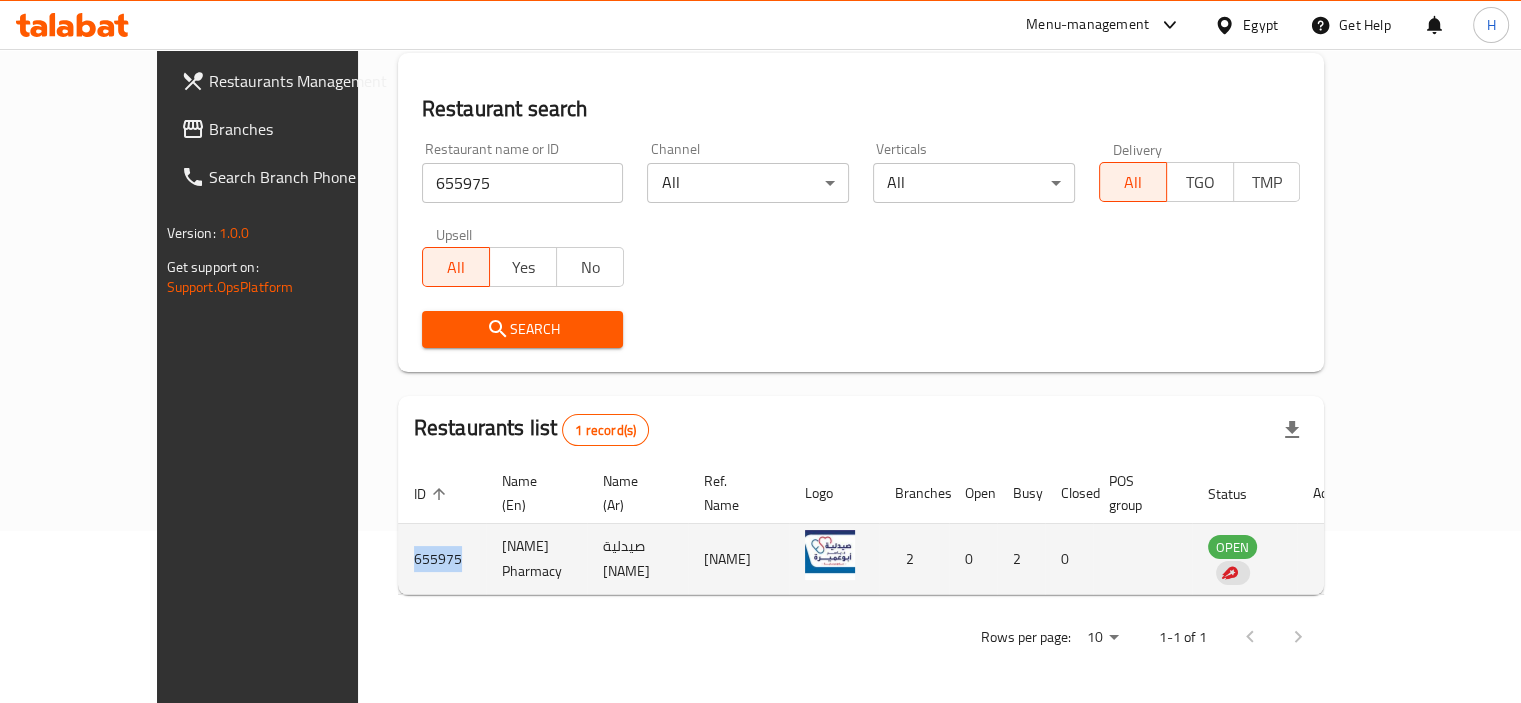 click on "655975" at bounding box center [442, 559] 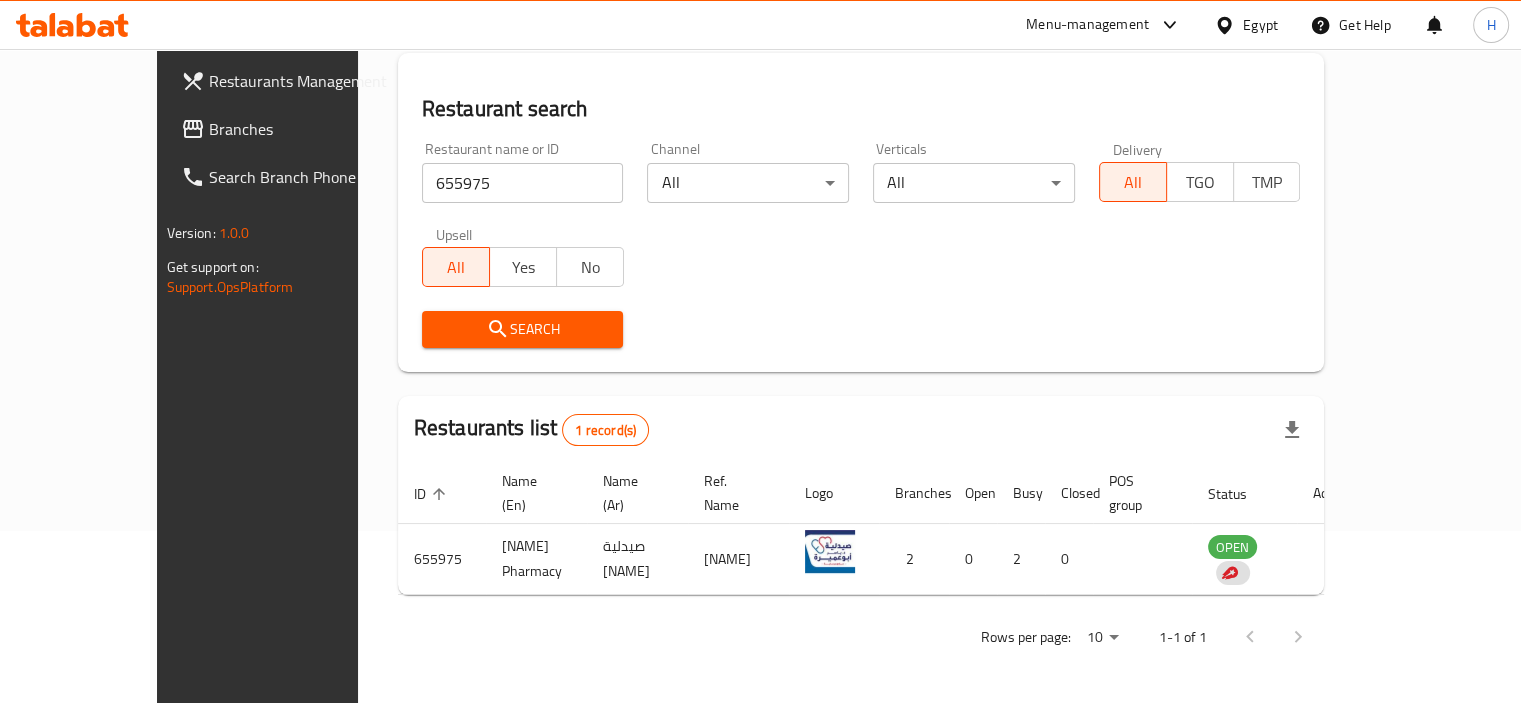 click at bounding box center (72, 25) 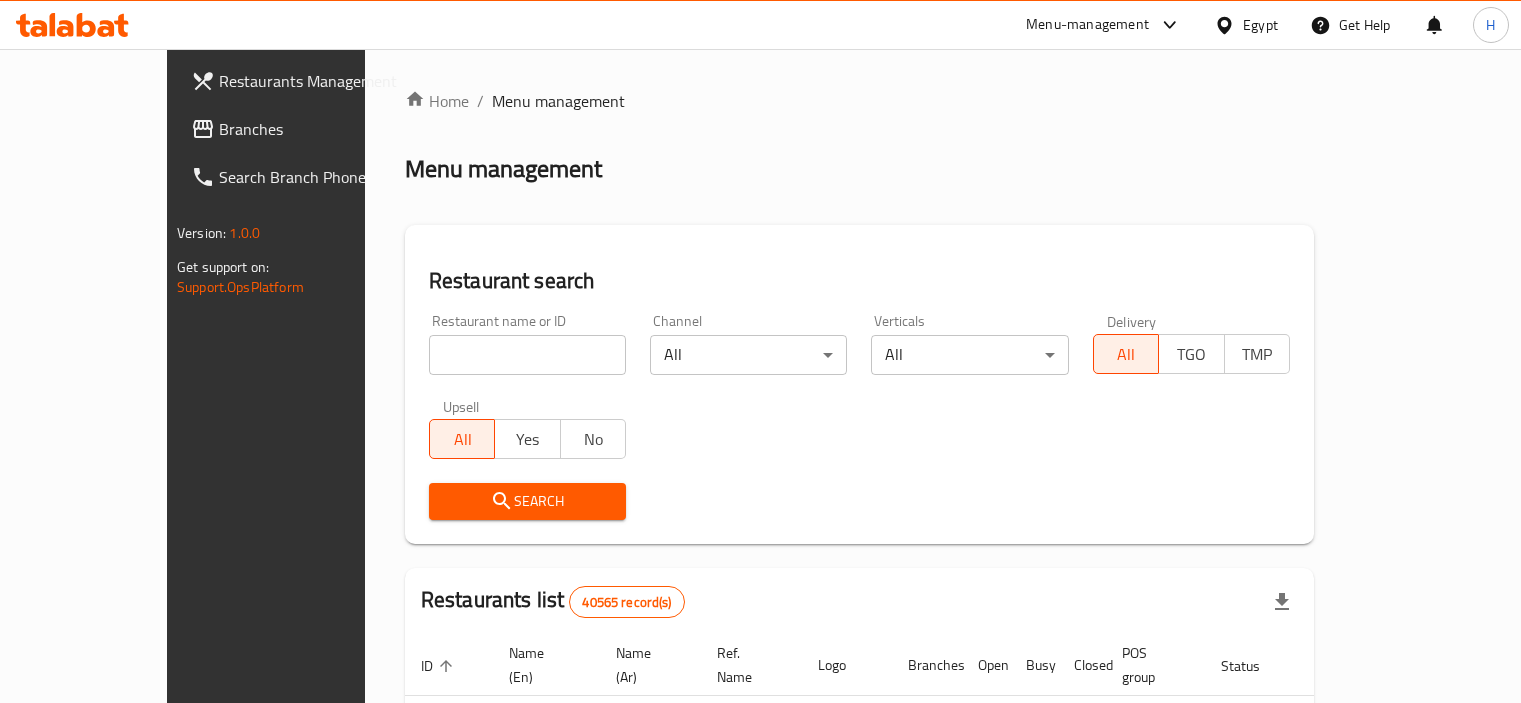 scroll, scrollTop: 94, scrollLeft: 0, axis: vertical 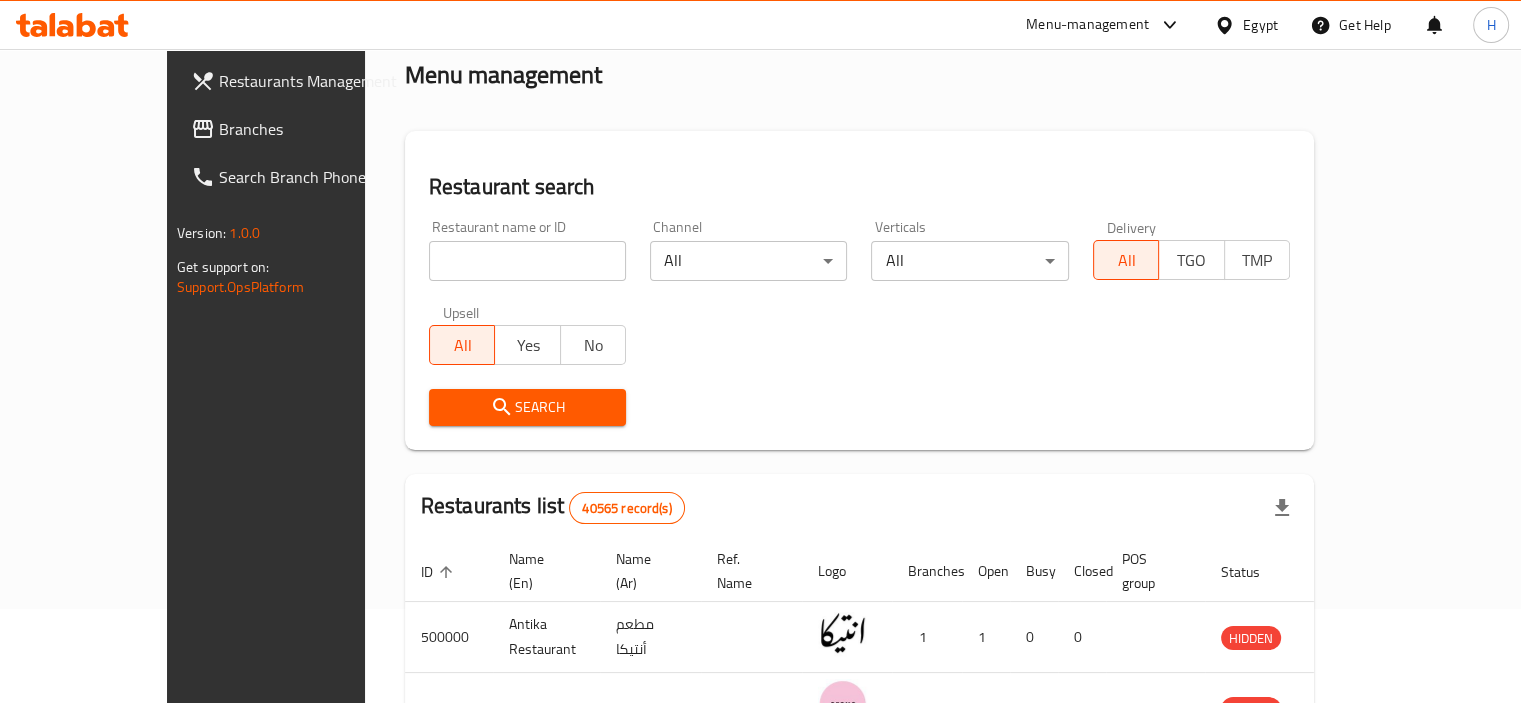 click at bounding box center (527, 261) 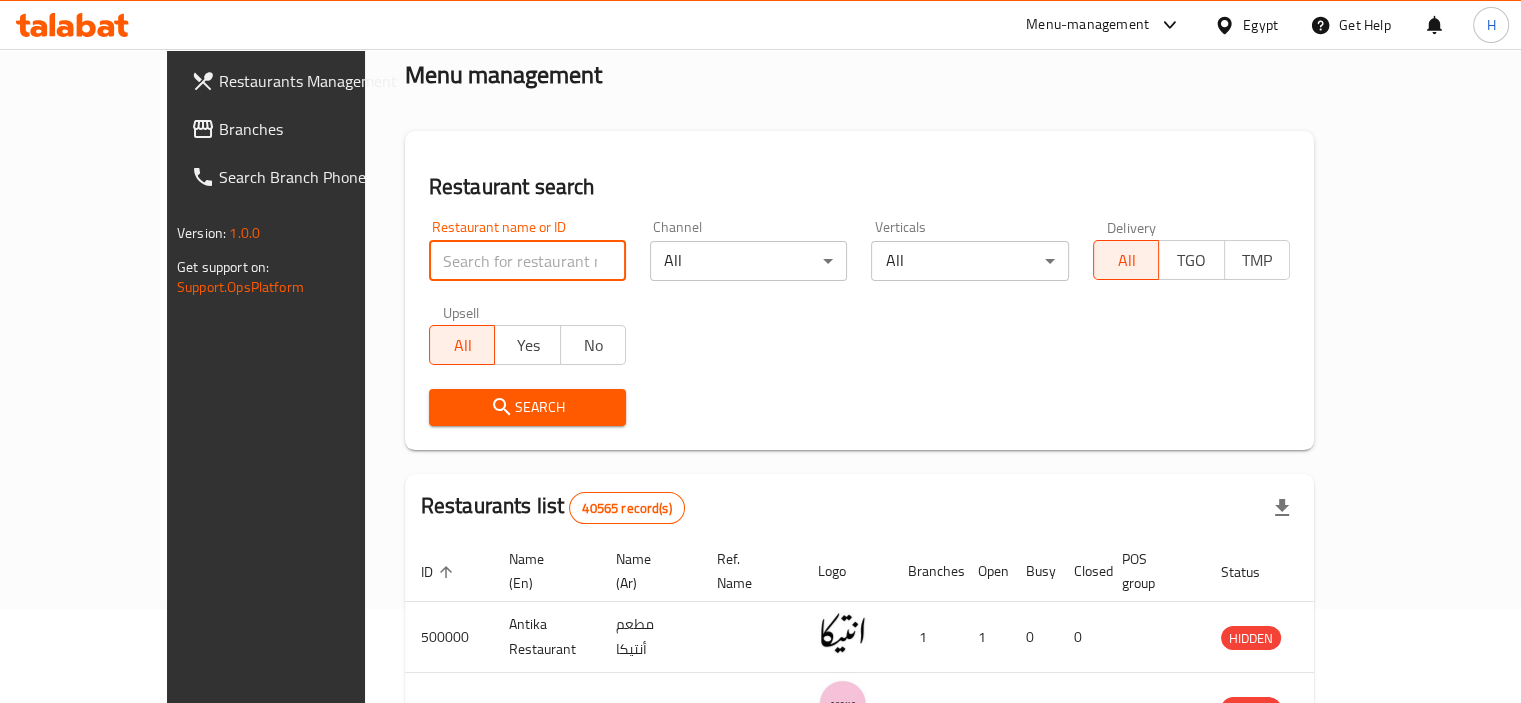 paste on "655975" 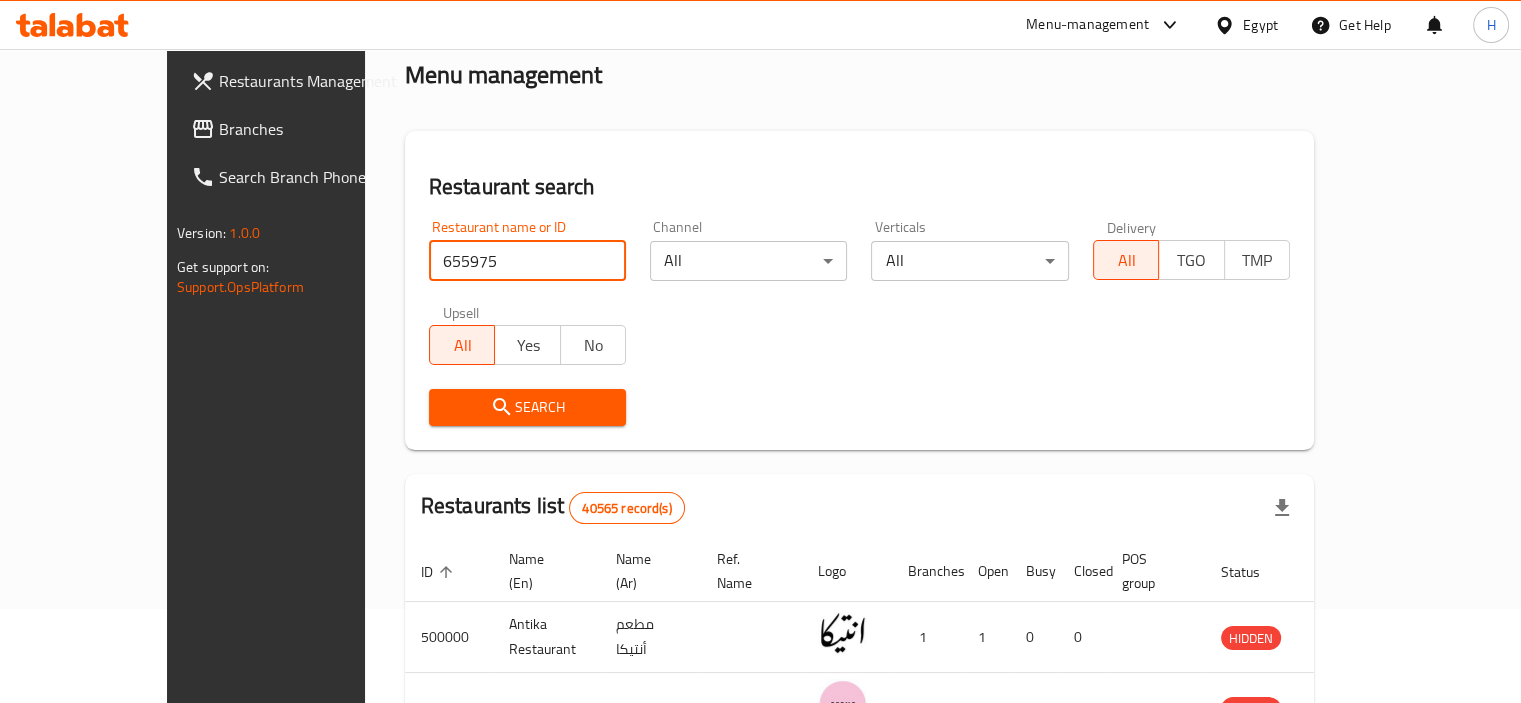 type on "655975" 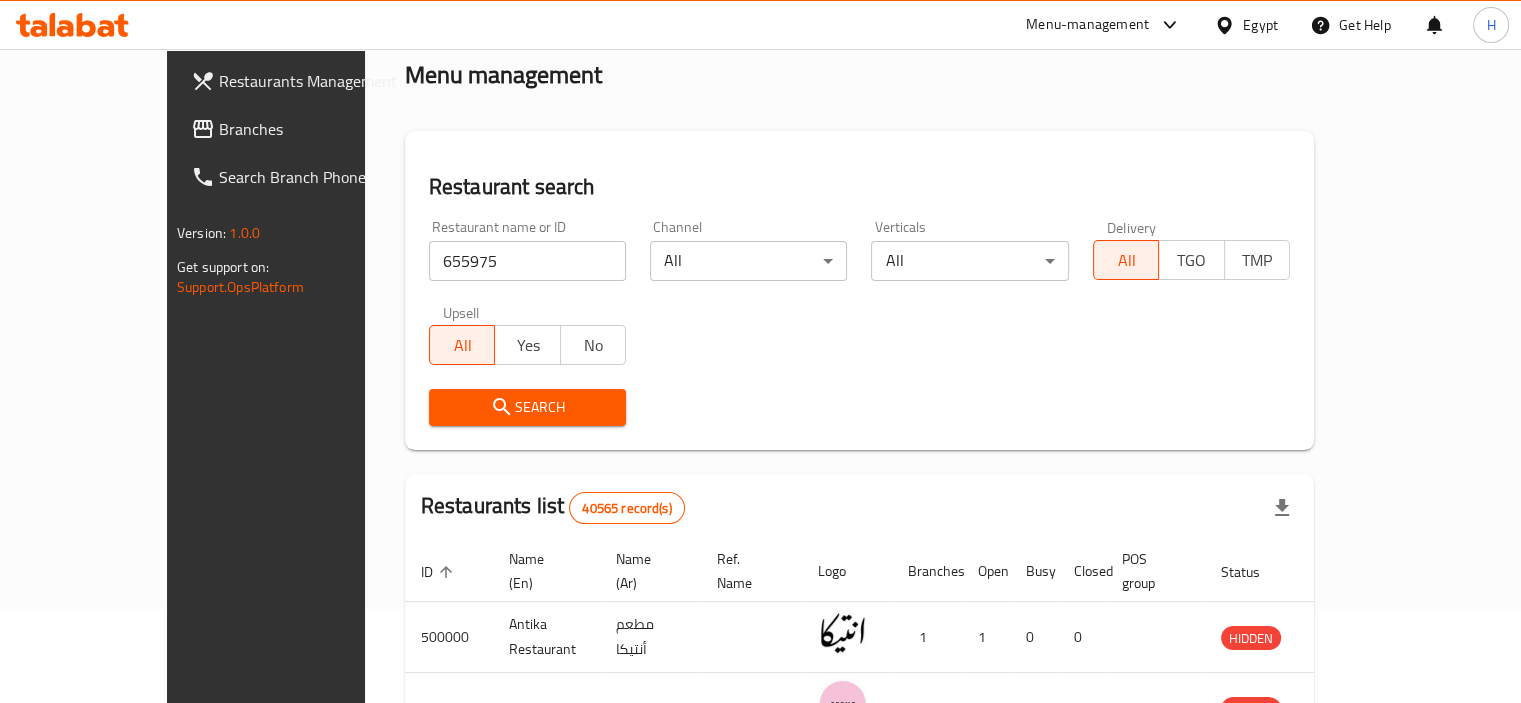 click on "Search" at bounding box center (527, 407) 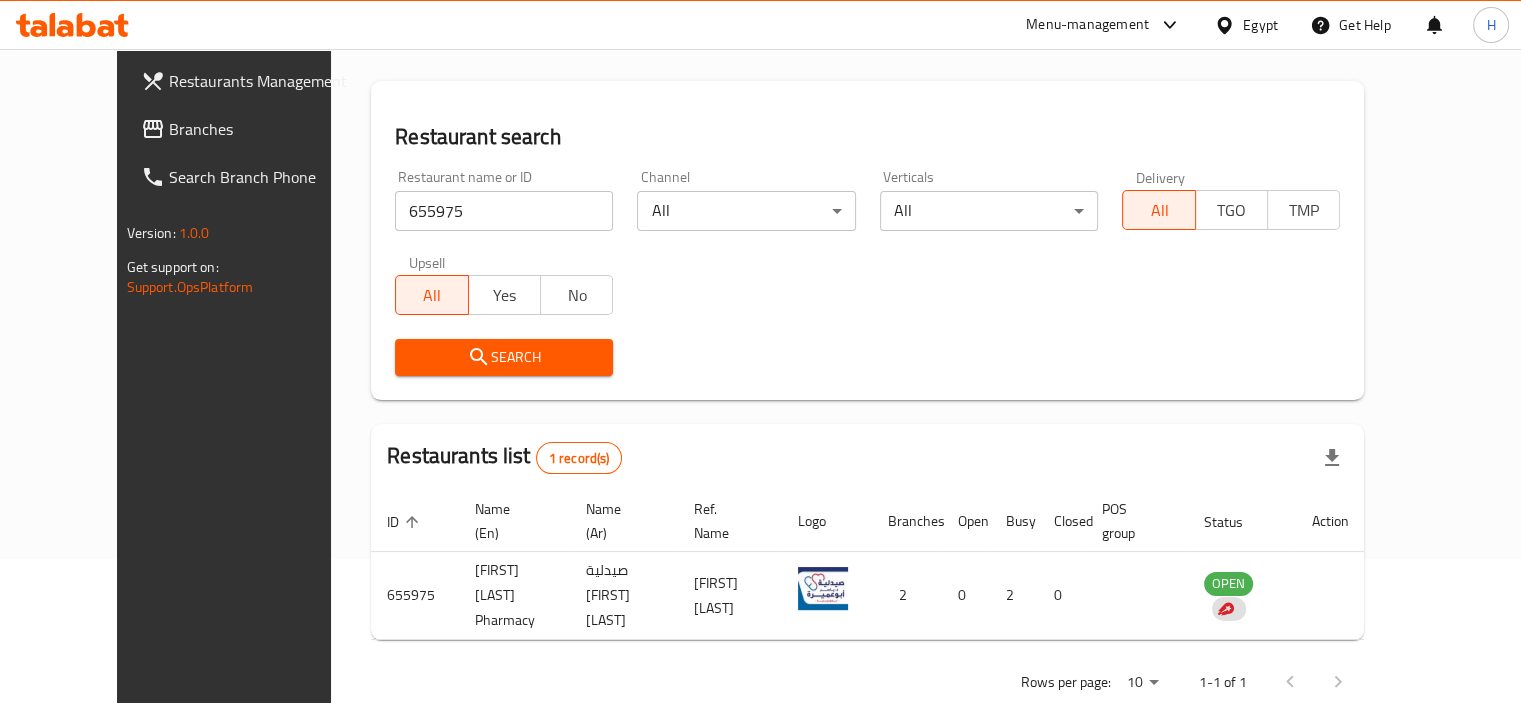 scroll, scrollTop: 172, scrollLeft: 0, axis: vertical 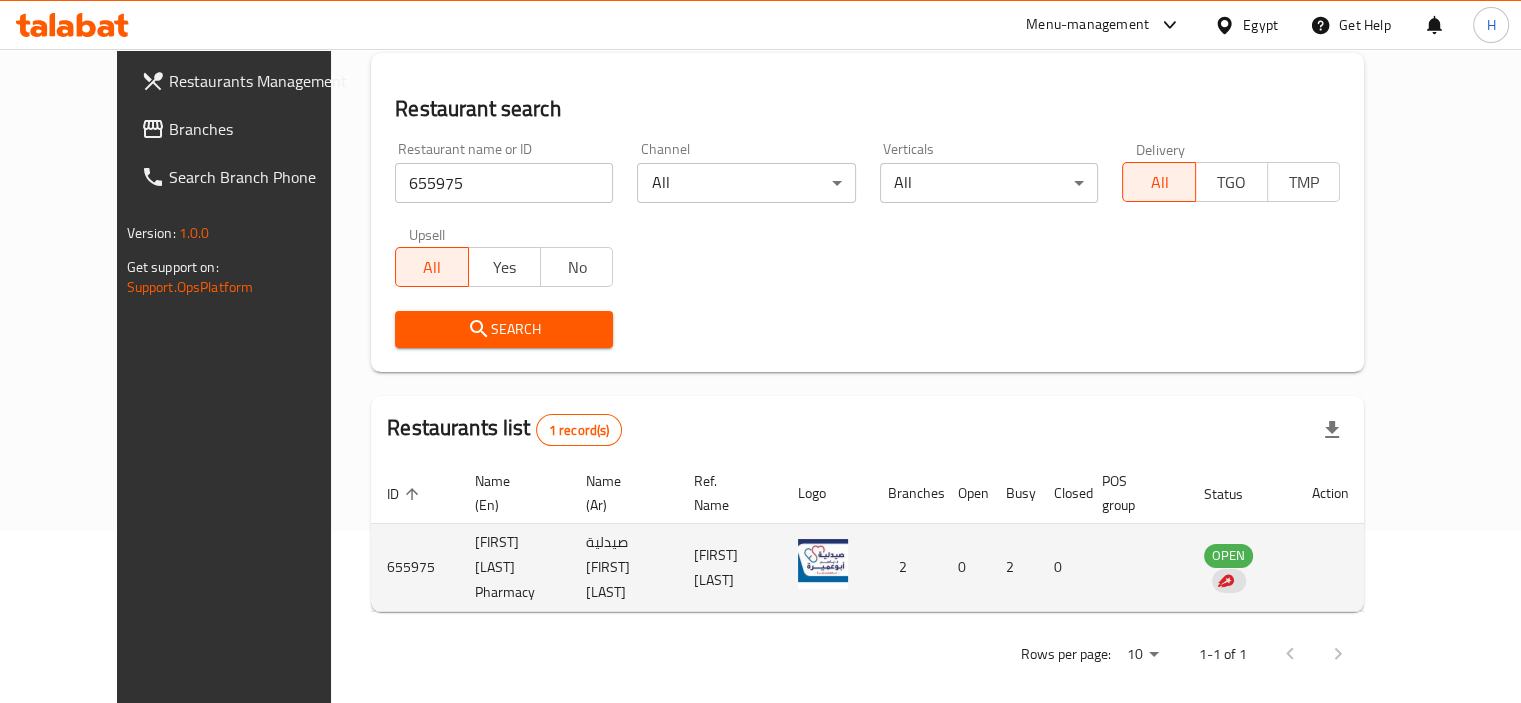 click at bounding box center (1329, 568) 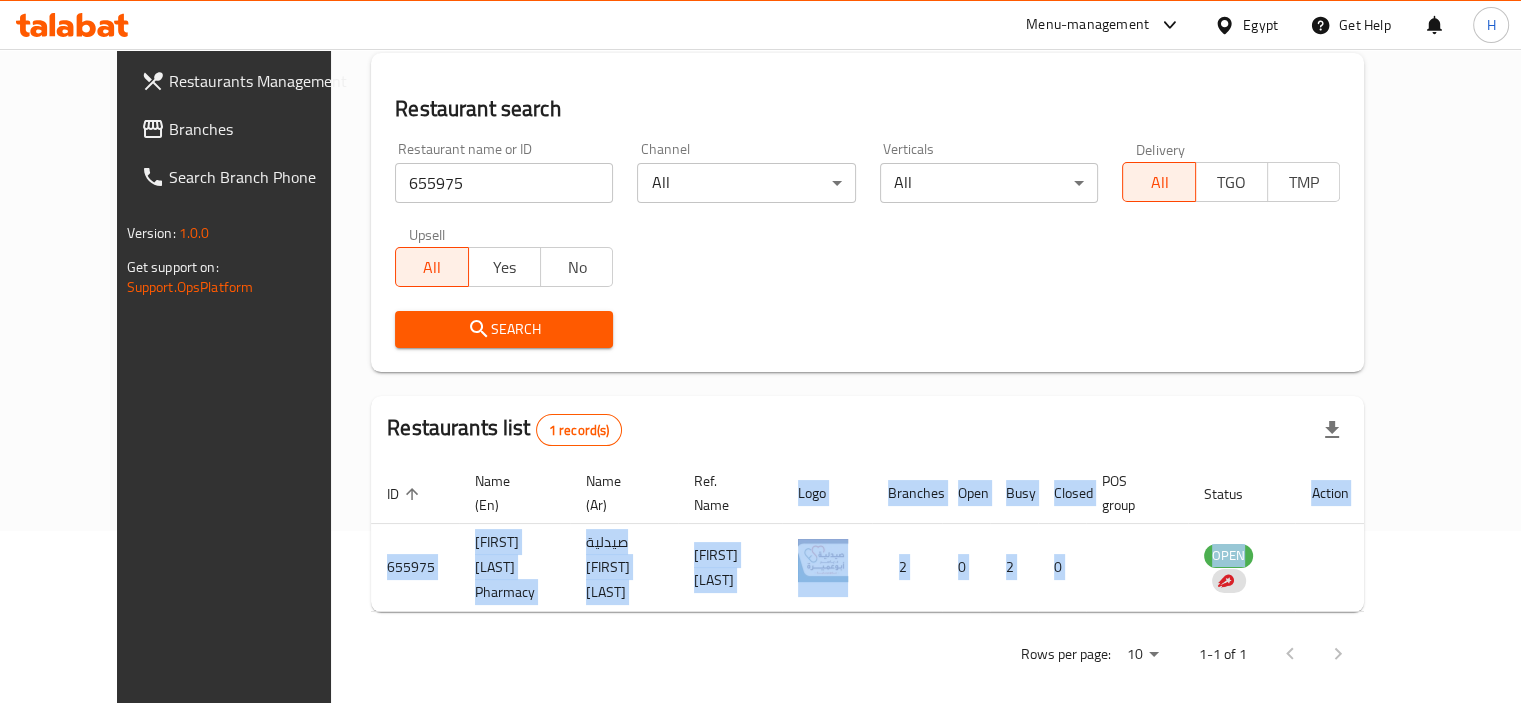 drag, startPoint x: 1040, startPoint y: 599, endPoint x: 1535, endPoint y: 519, distance: 501.42297 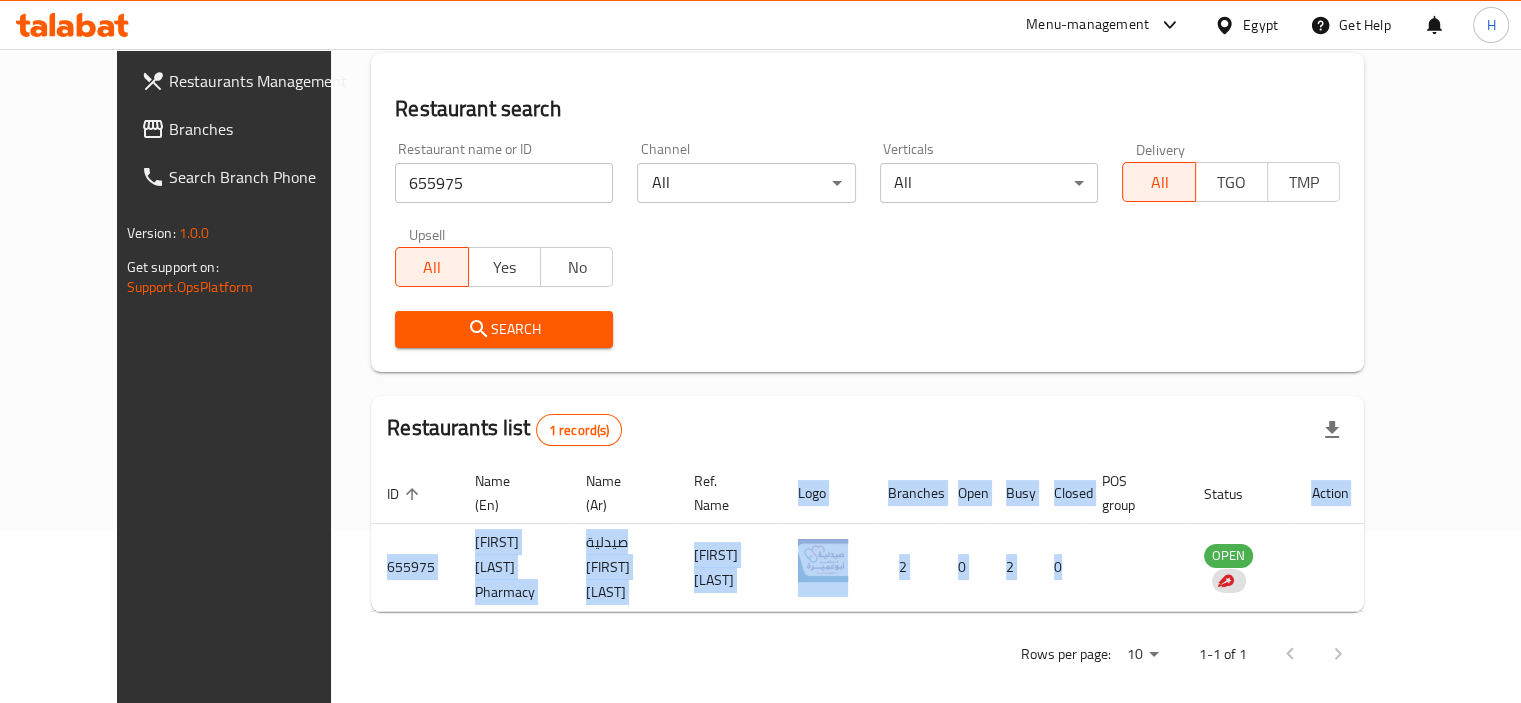 drag, startPoint x: 1192, startPoint y: 550, endPoint x: 1519, endPoint y: 553, distance: 327.01376 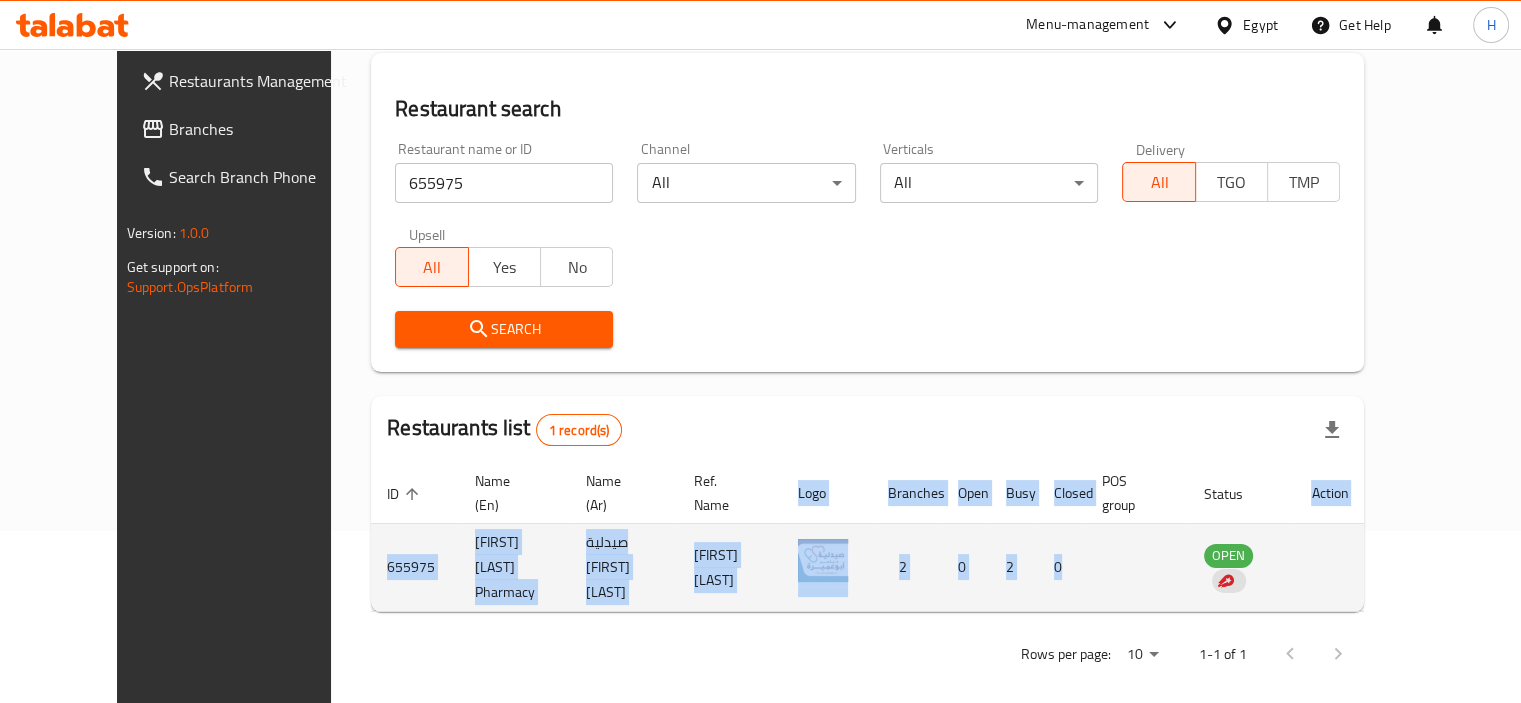 click at bounding box center (1329, 568) 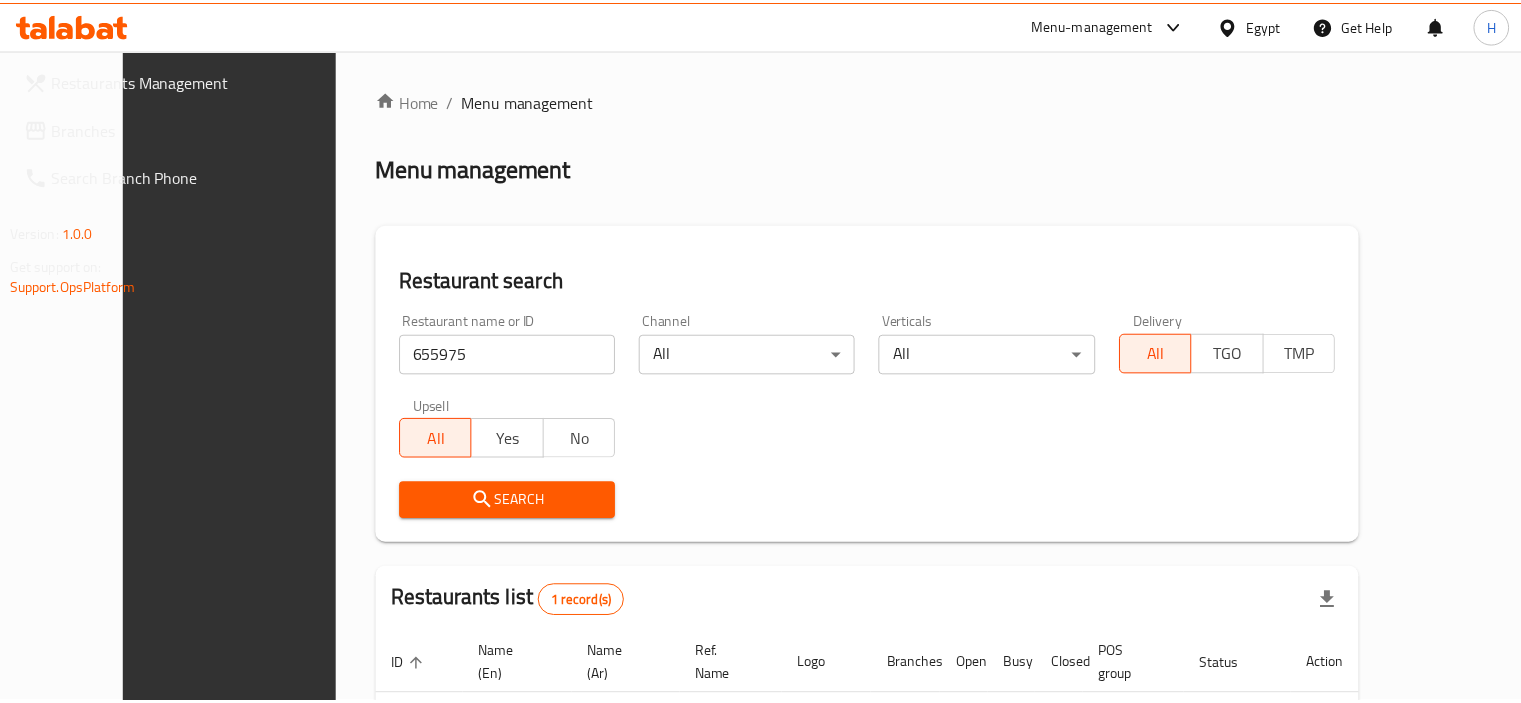 scroll, scrollTop: 172, scrollLeft: 0, axis: vertical 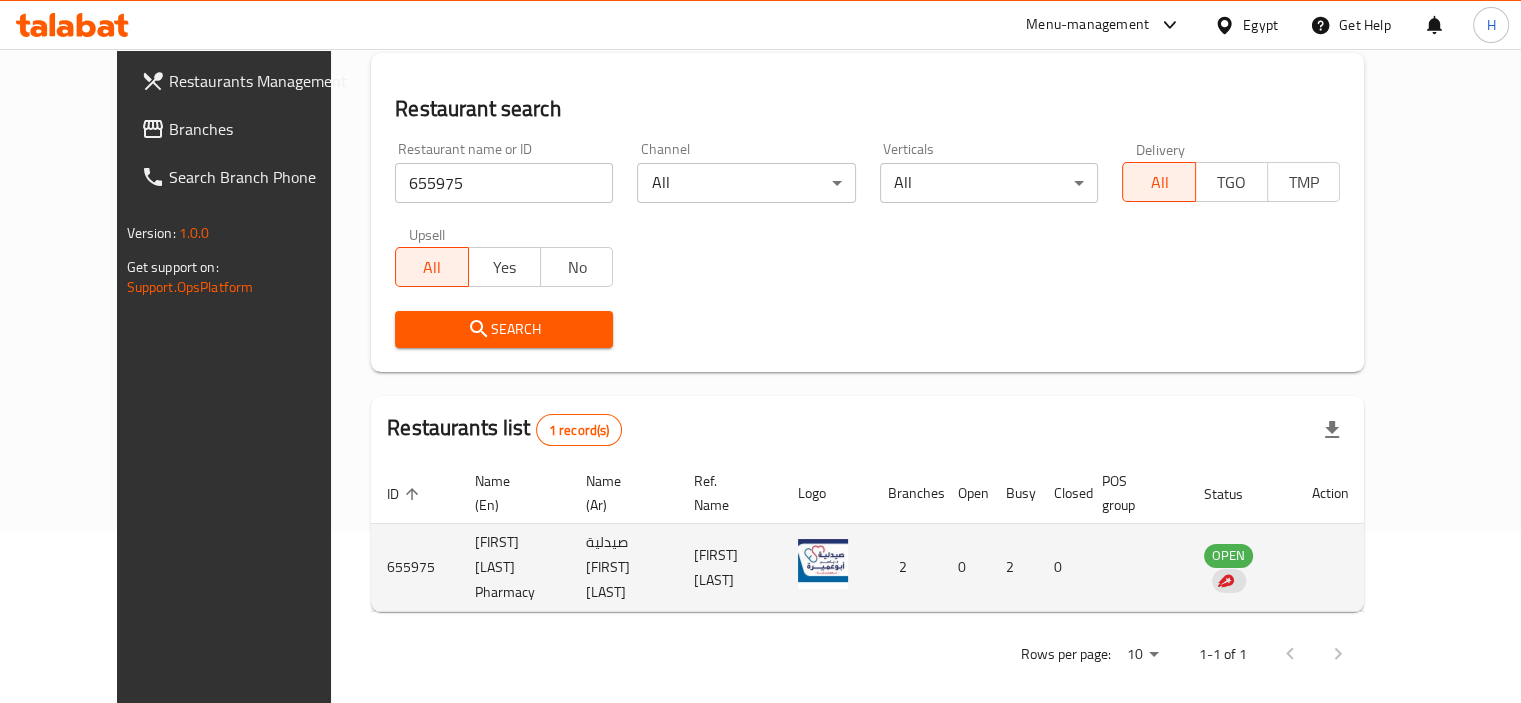 click at bounding box center [1329, 568] 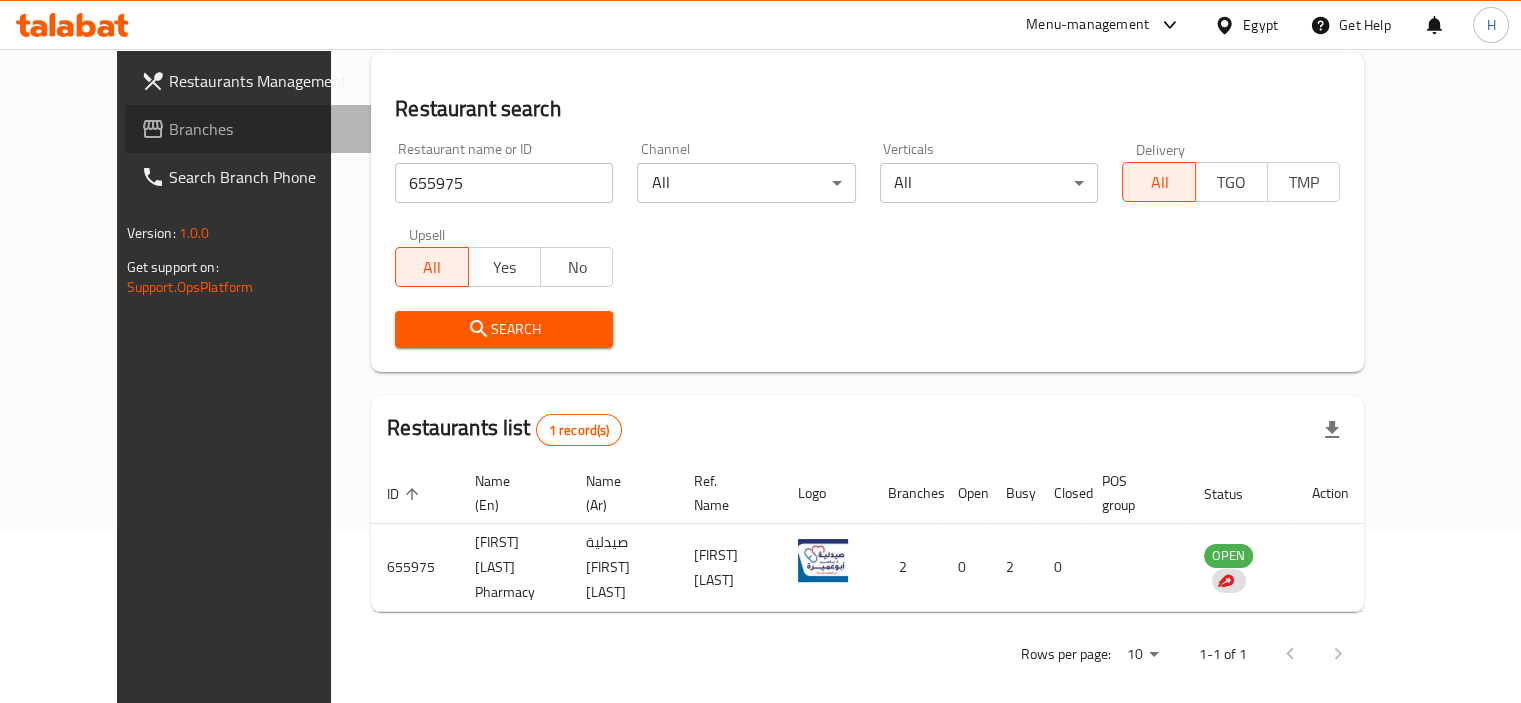 click on "Branches" at bounding box center (262, 129) 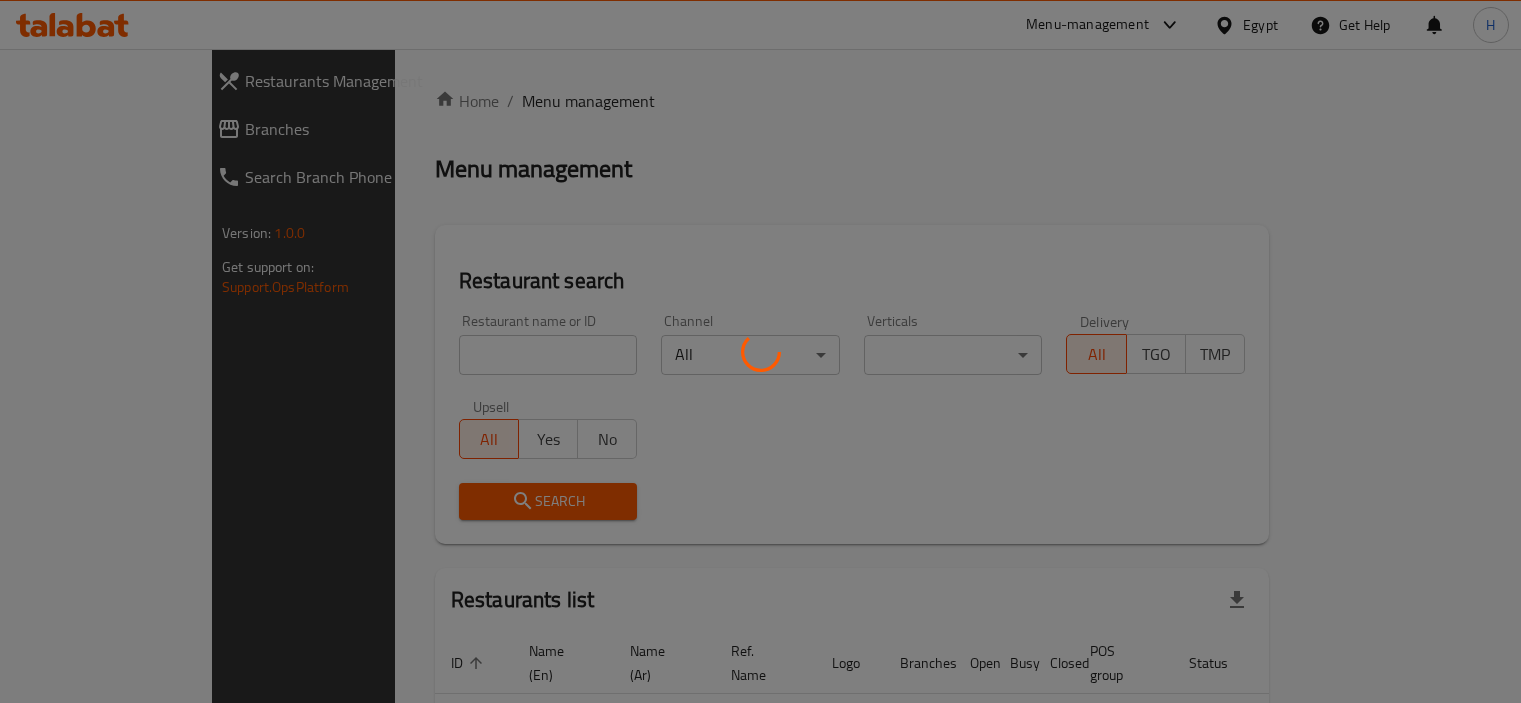 scroll, scrollTop: 0, scrollLeft: 0, axis: both 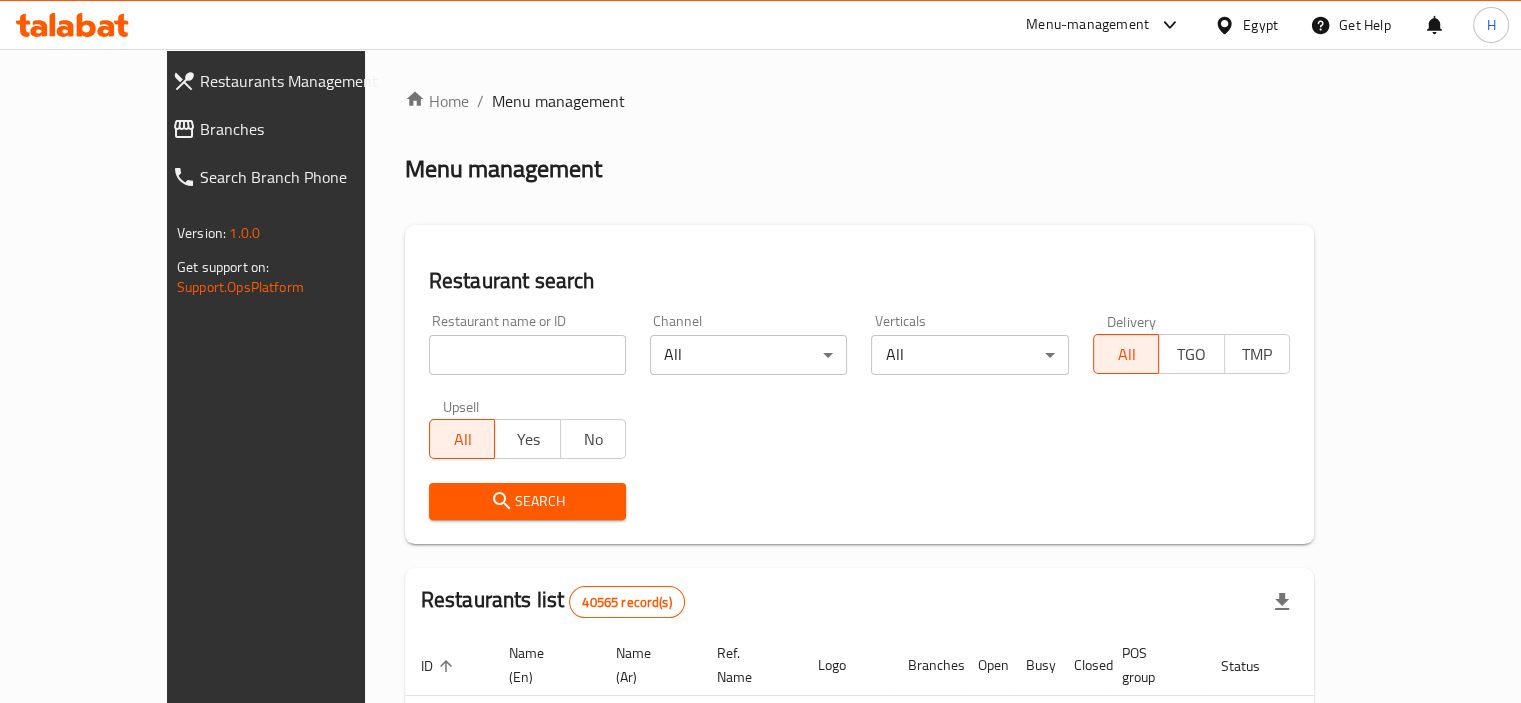 click on "Branches" at bounding box center [302, 129] 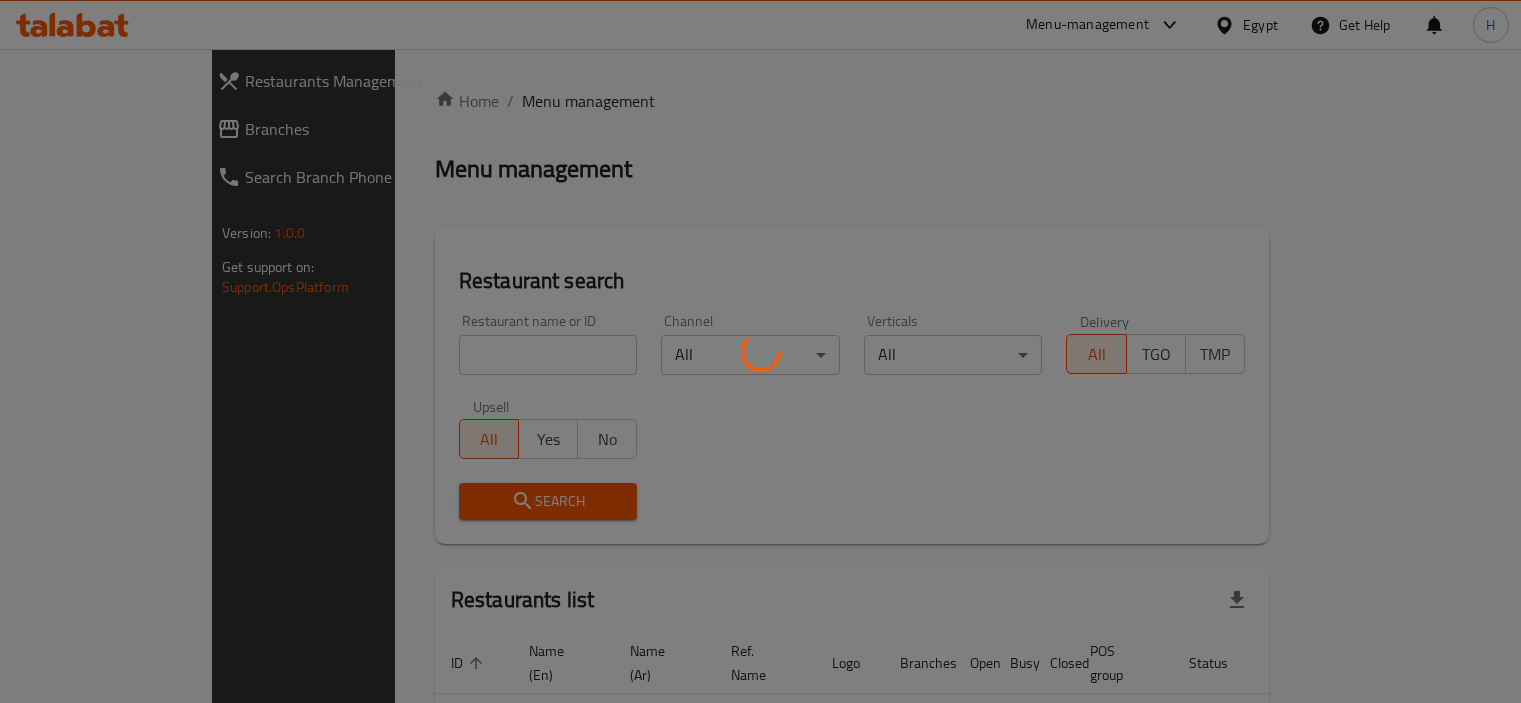 scroll, scrollTop: 0, scrollLeft: 0, axis: both 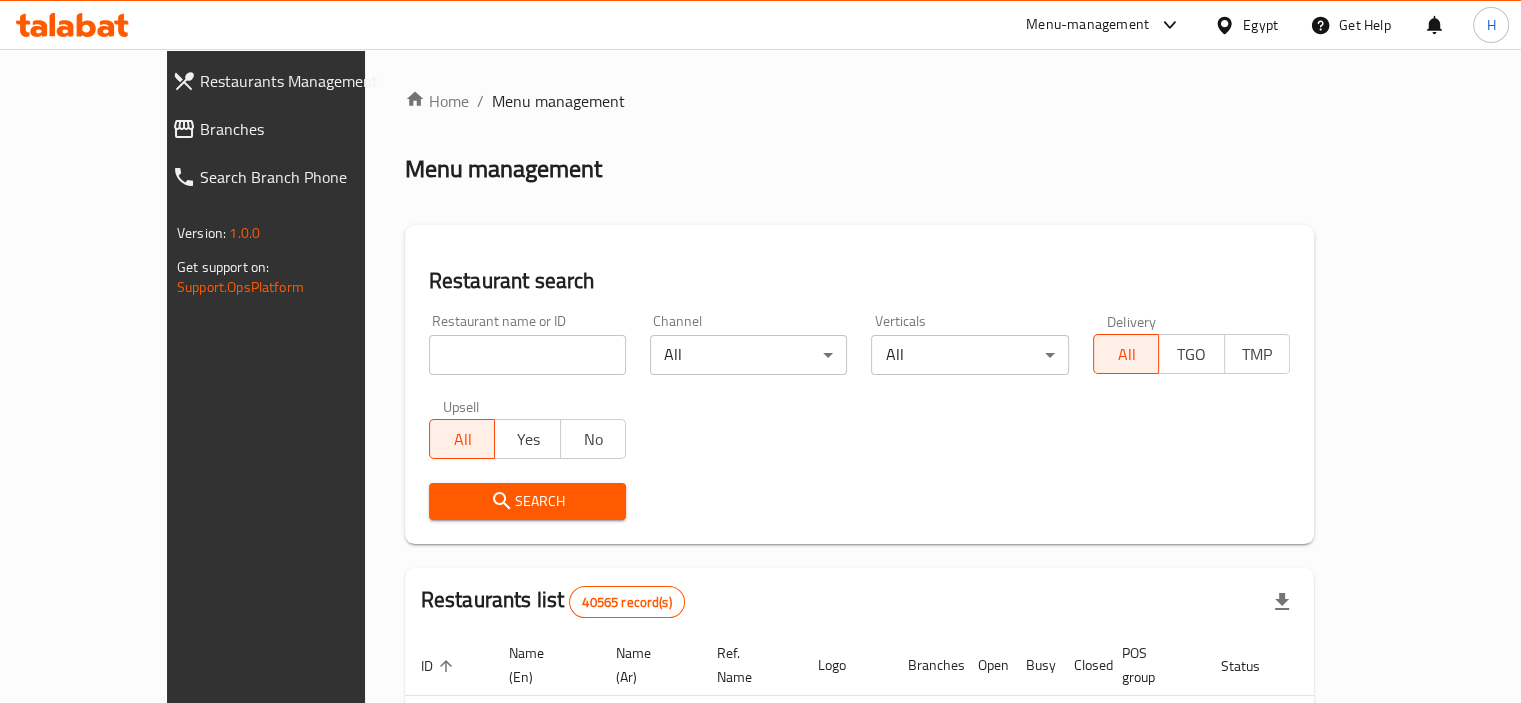 click at bounding box center [527, 355] 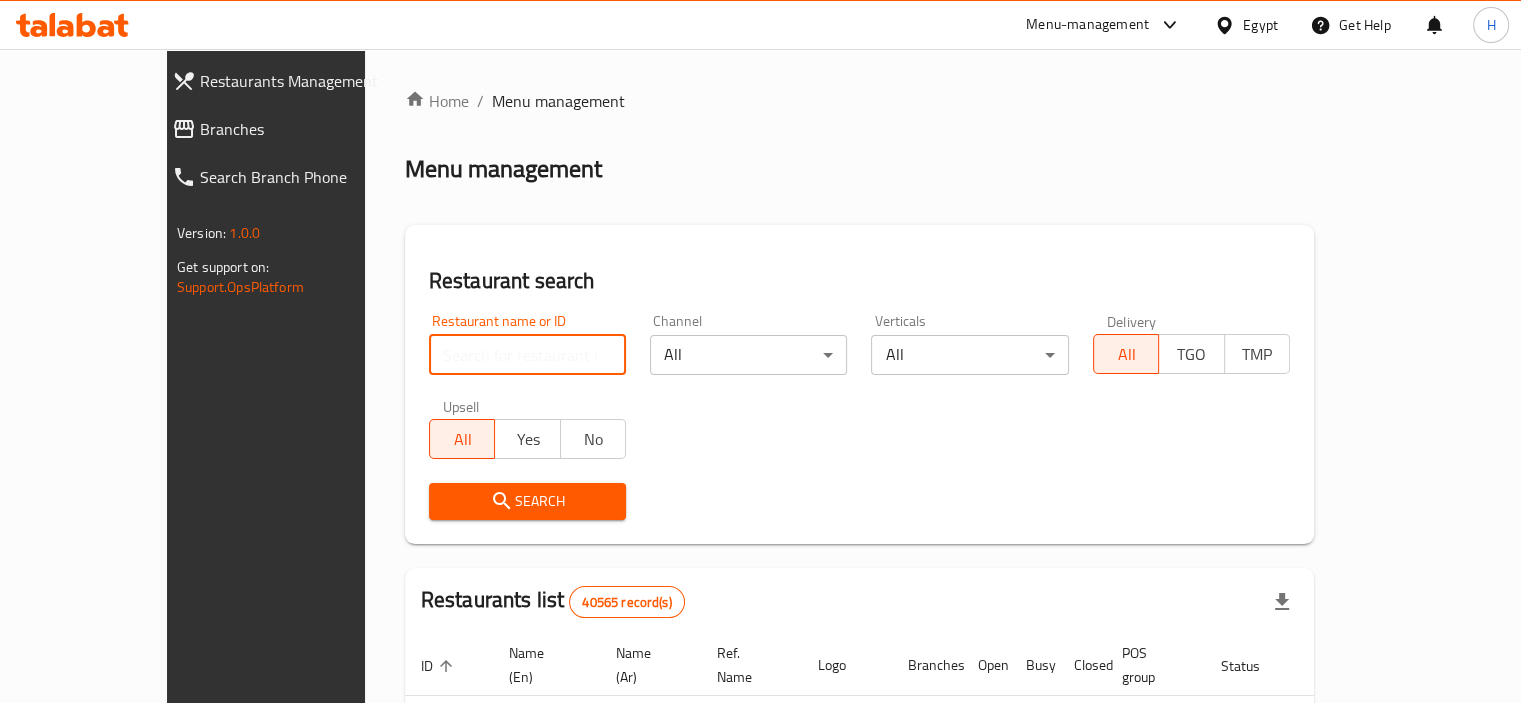 paste on "655975" 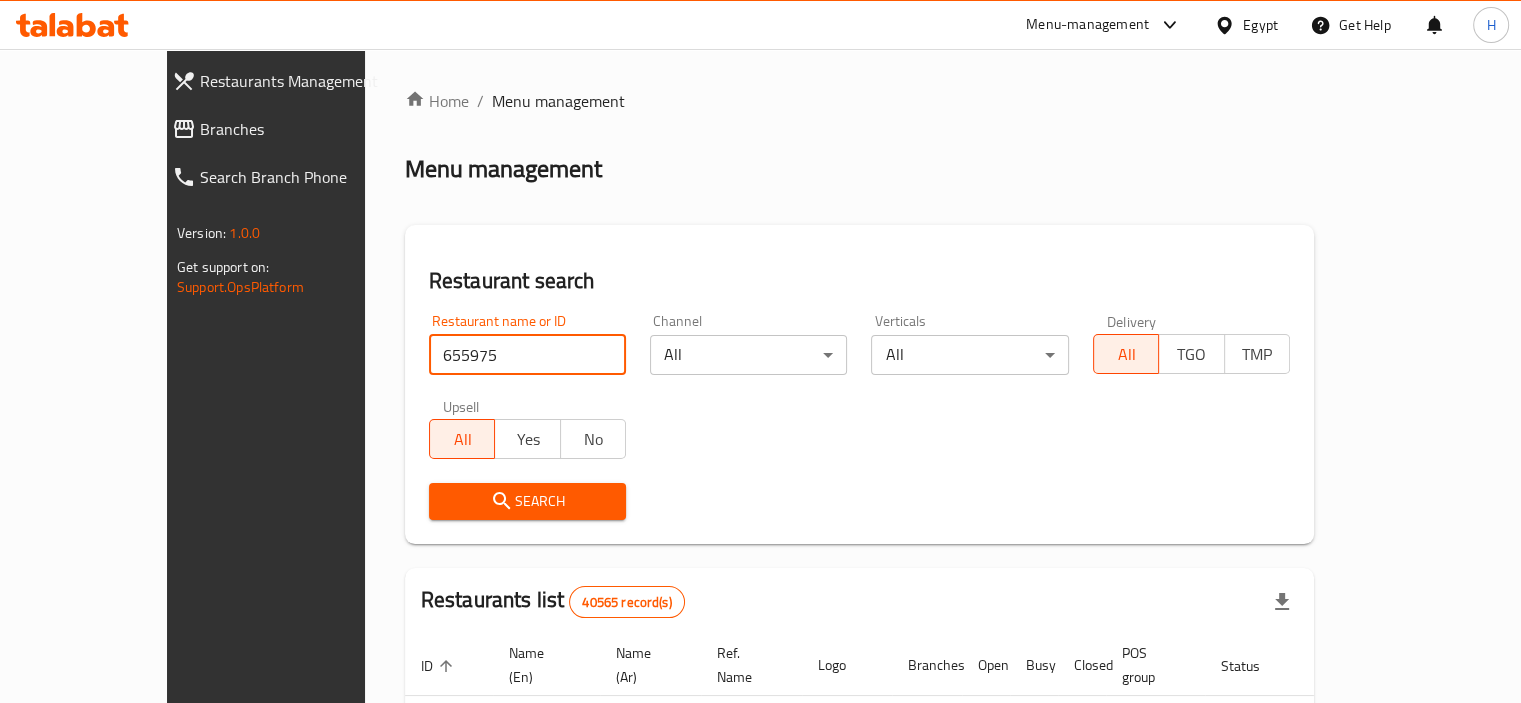 type on "655975" 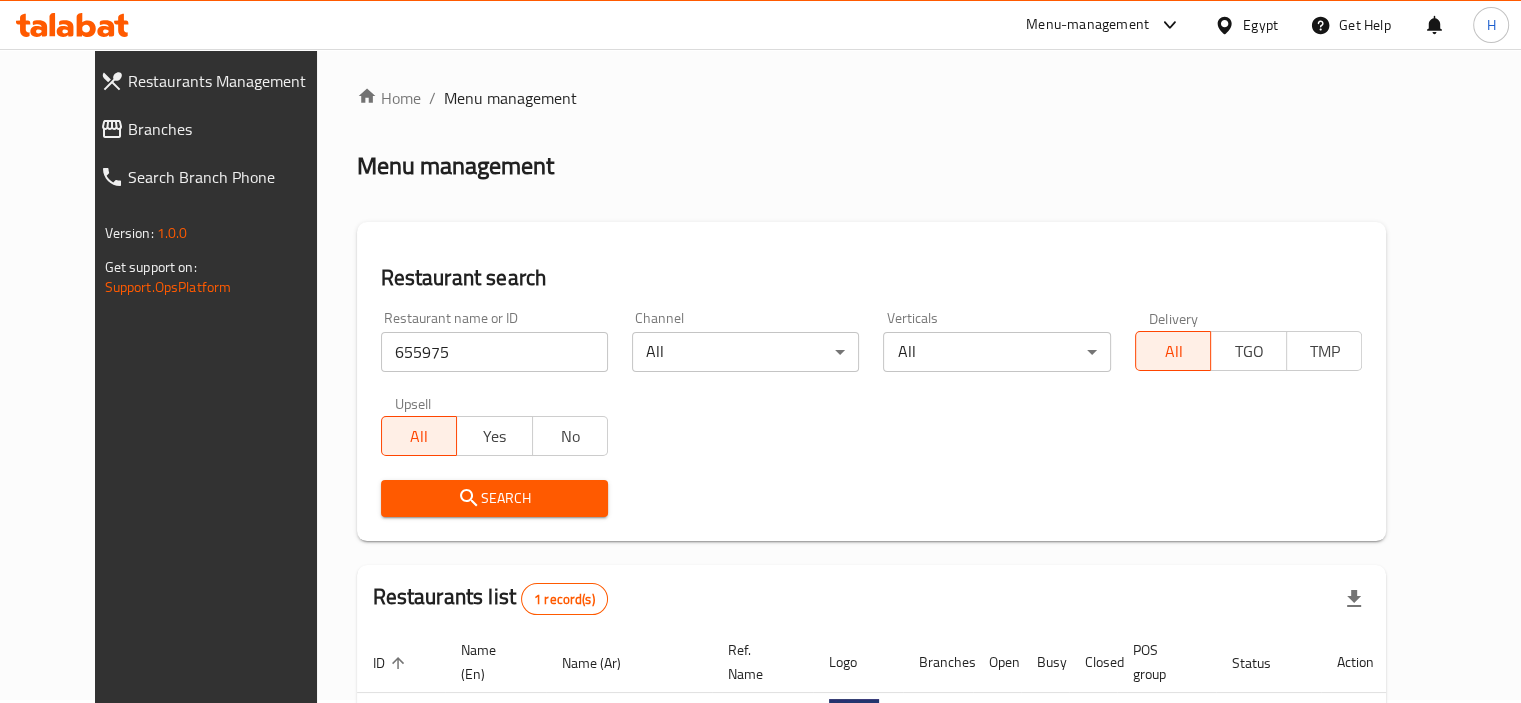 scroll, scrollTop: 0, scrollLeft: 0, axis: both 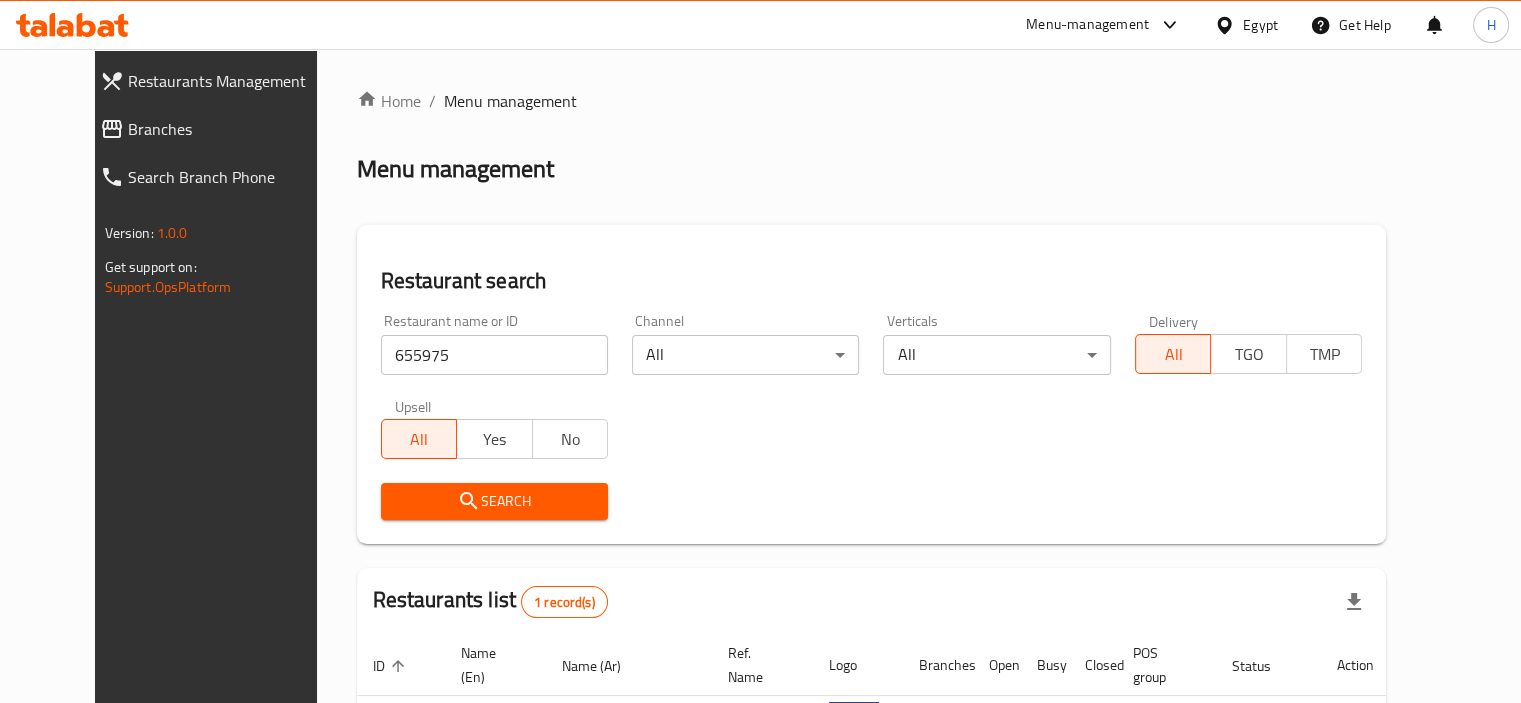click on "Branches" at bounding box center [230, 129] 